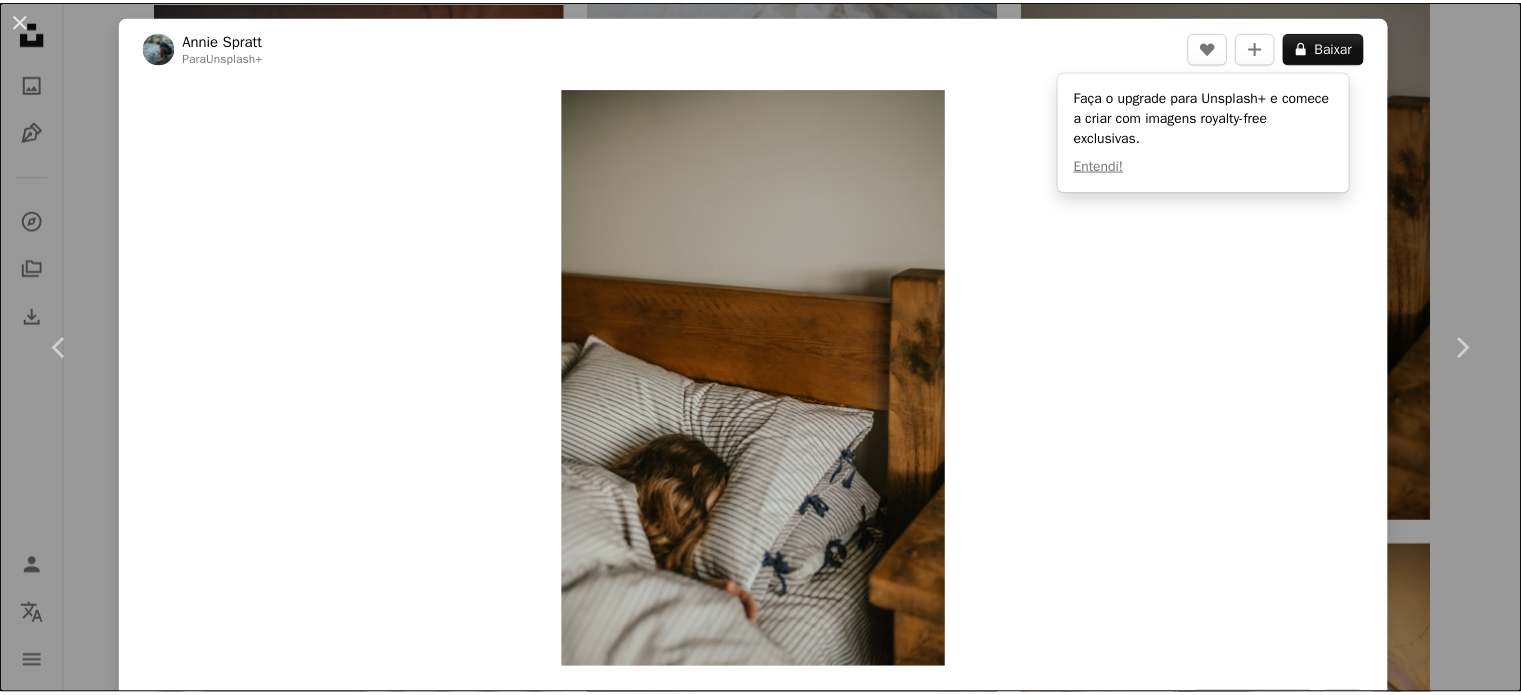 scroll, scrollTop: 11700, scrollLeft: 0, axis: vertical 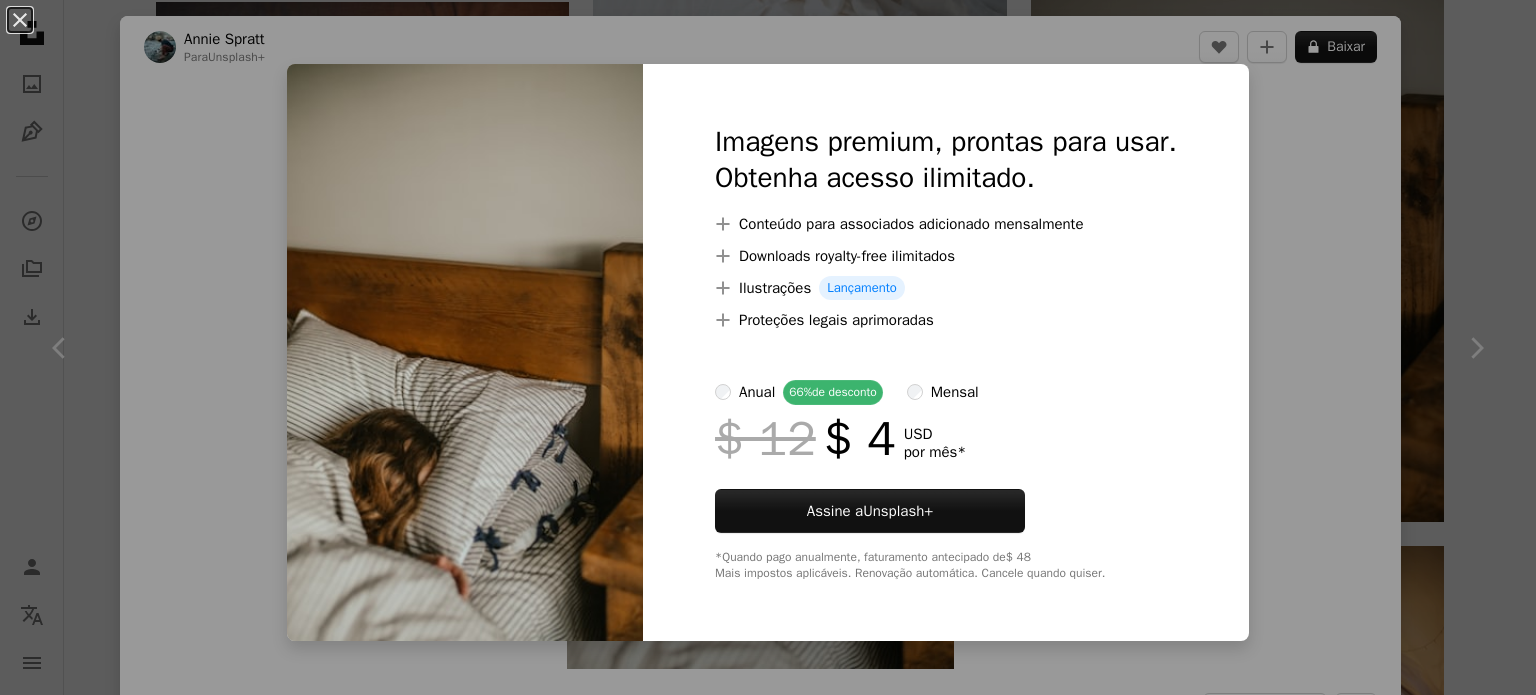 click on "An X shape Imagens premium, prontas para usar. Obtenha acesso ilimitado. A plus sign Conteúdo para associados adicionado mensalmente A plus sign Downloads royalty-free ilimitados A plus sign Ilustrações  Lançamento A plus sign Proteções legais aprimoradas anual 66%  de desconto mensal $ 12   $ 4 USD por mês * Assine a  Unsplash+ *Quando pago anualmente, faturamento antecipado de  $ 48 Mais impostos aplicáveis. Renovação automática. Cancele quando quiser." at bounding box center (768, 347) 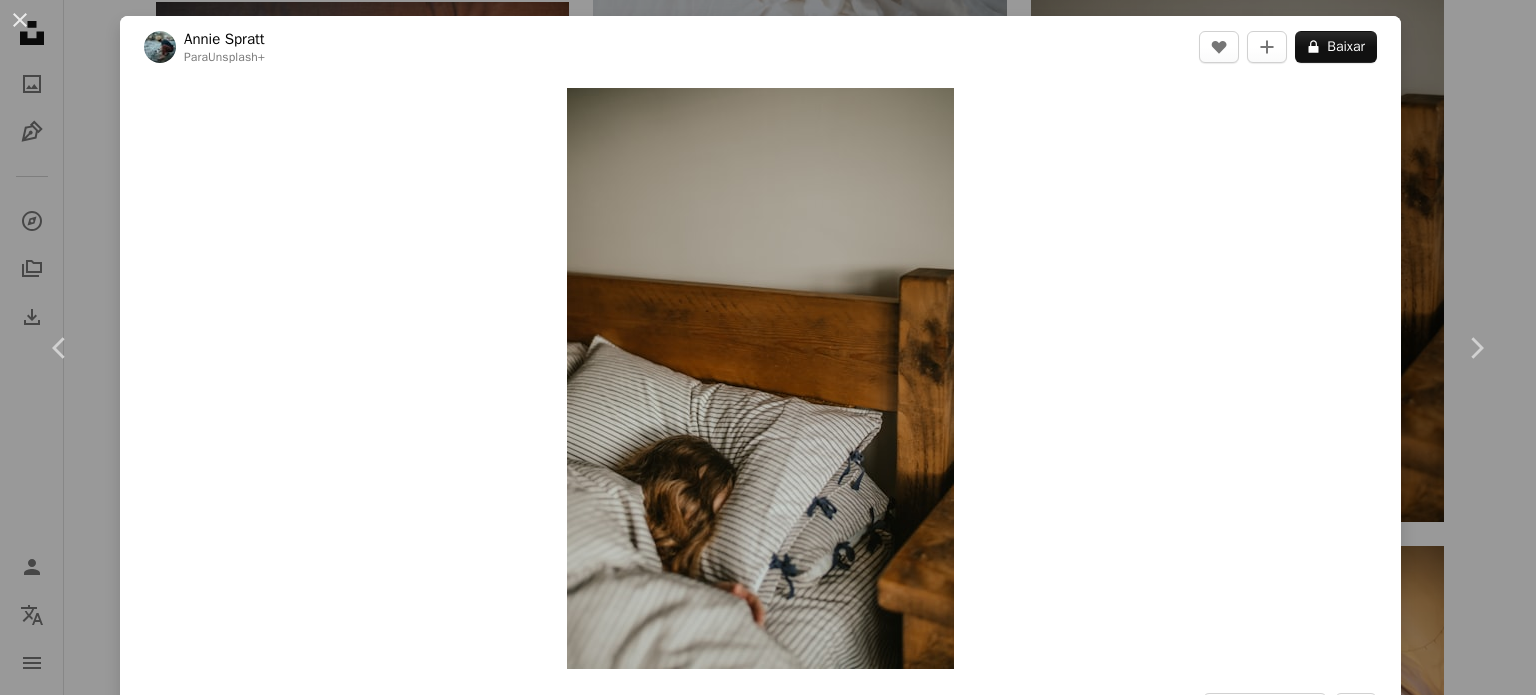click on "[FIRST] [LAST]" at bounding box center (768, 347) 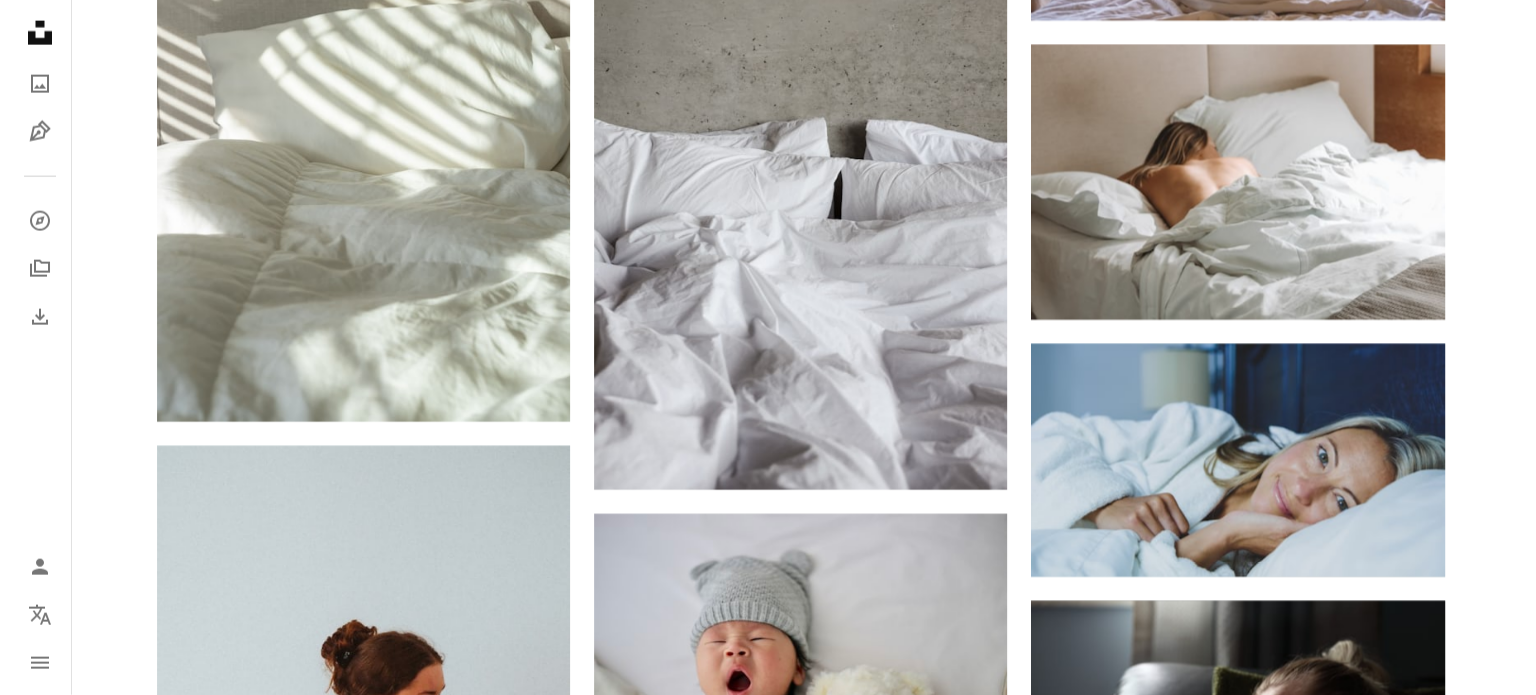 scroll, scrollTop: 12400, scrollLeft: 0, axis: vertical 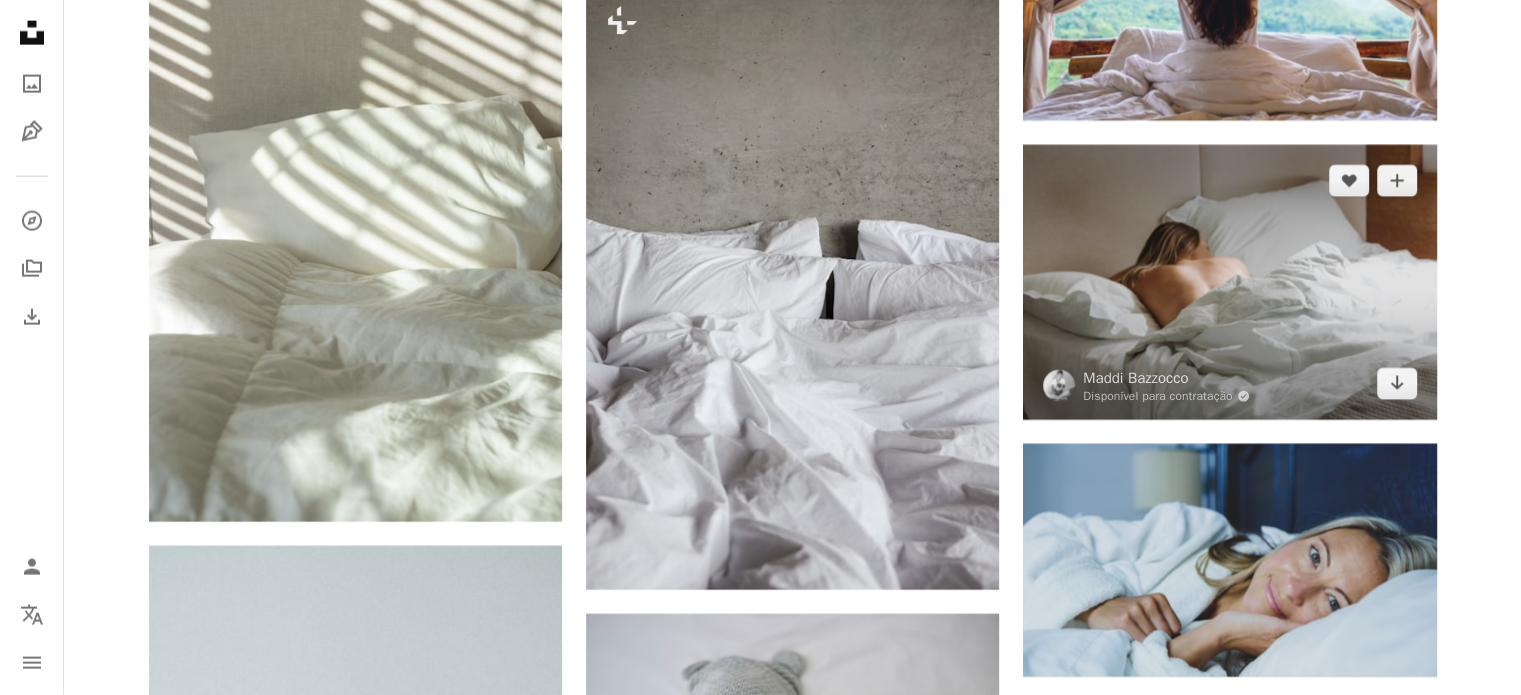 click at bounding box center (1229, 282) 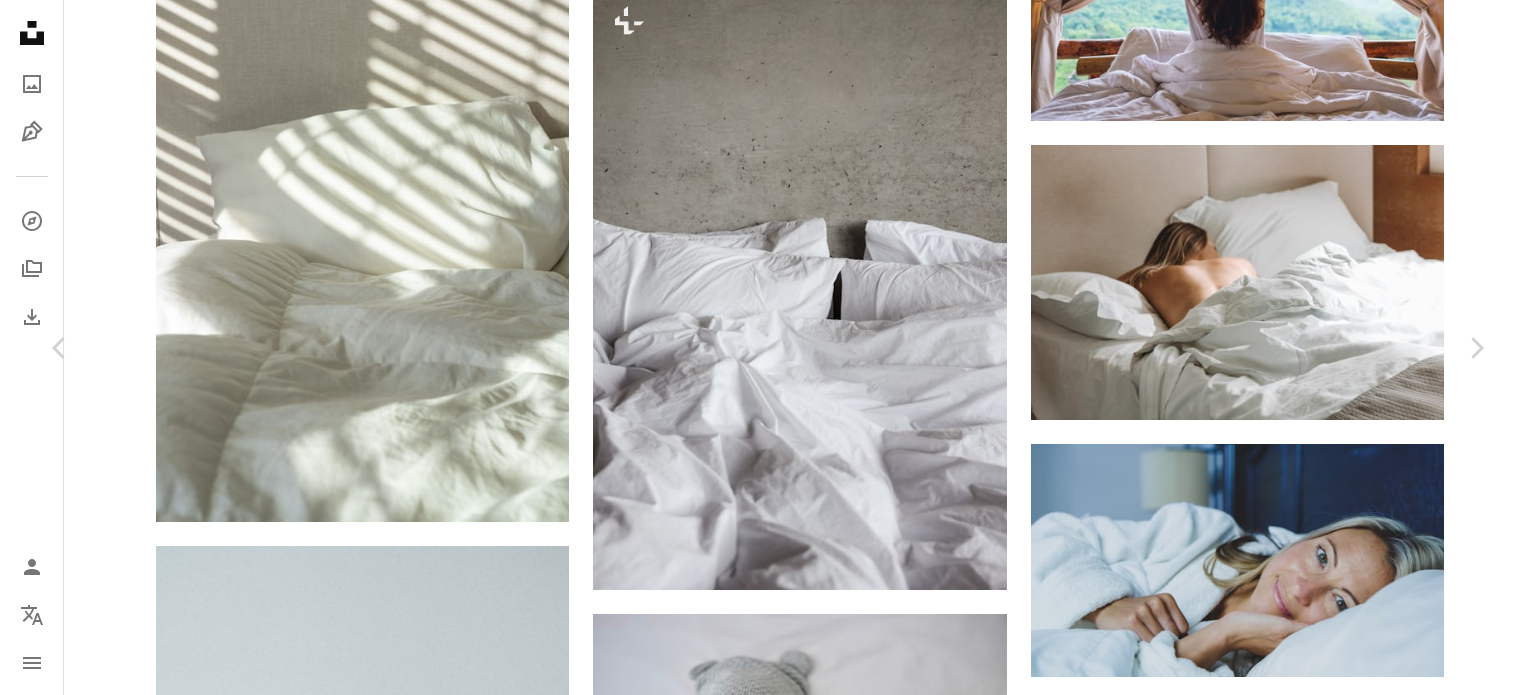 scroll, scrollTop: 2400, scrollLeft: 0, axis: vertical 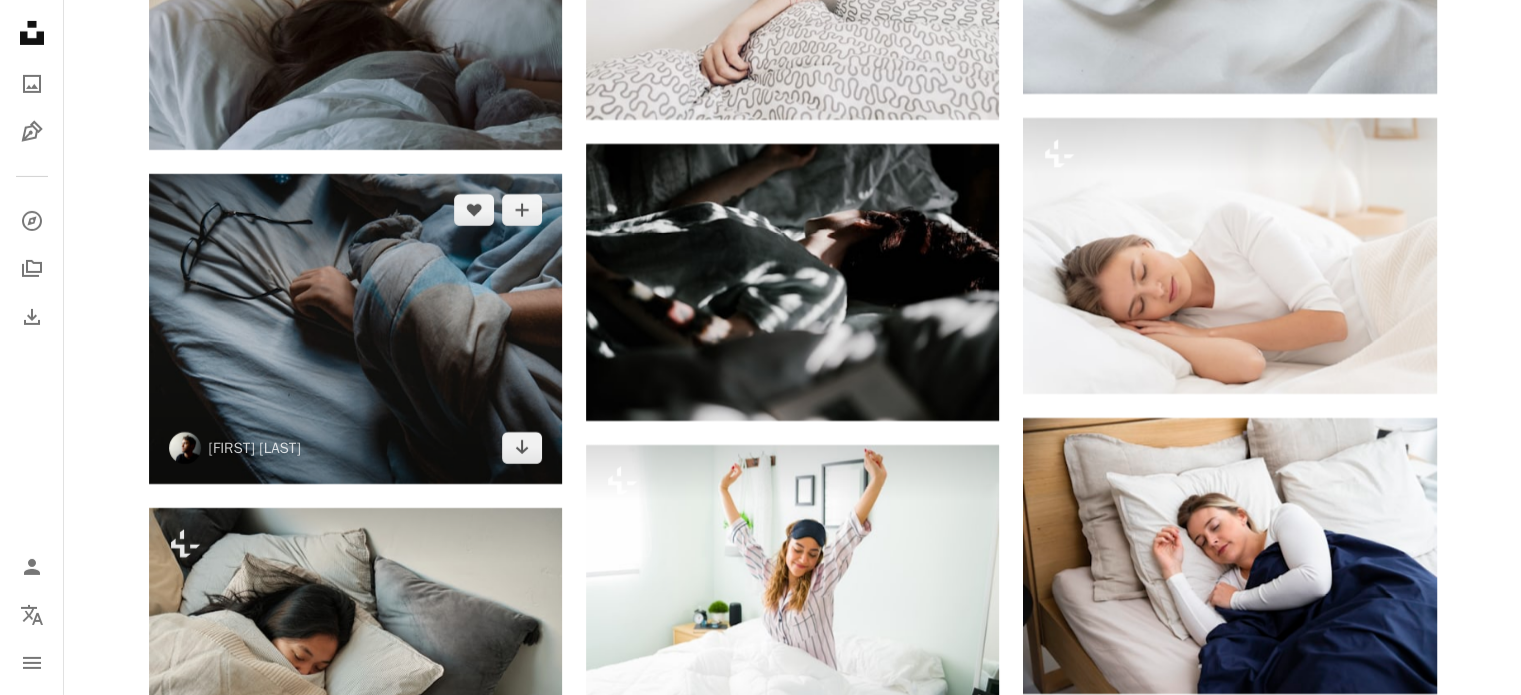 click at bounding box center (355, 329) 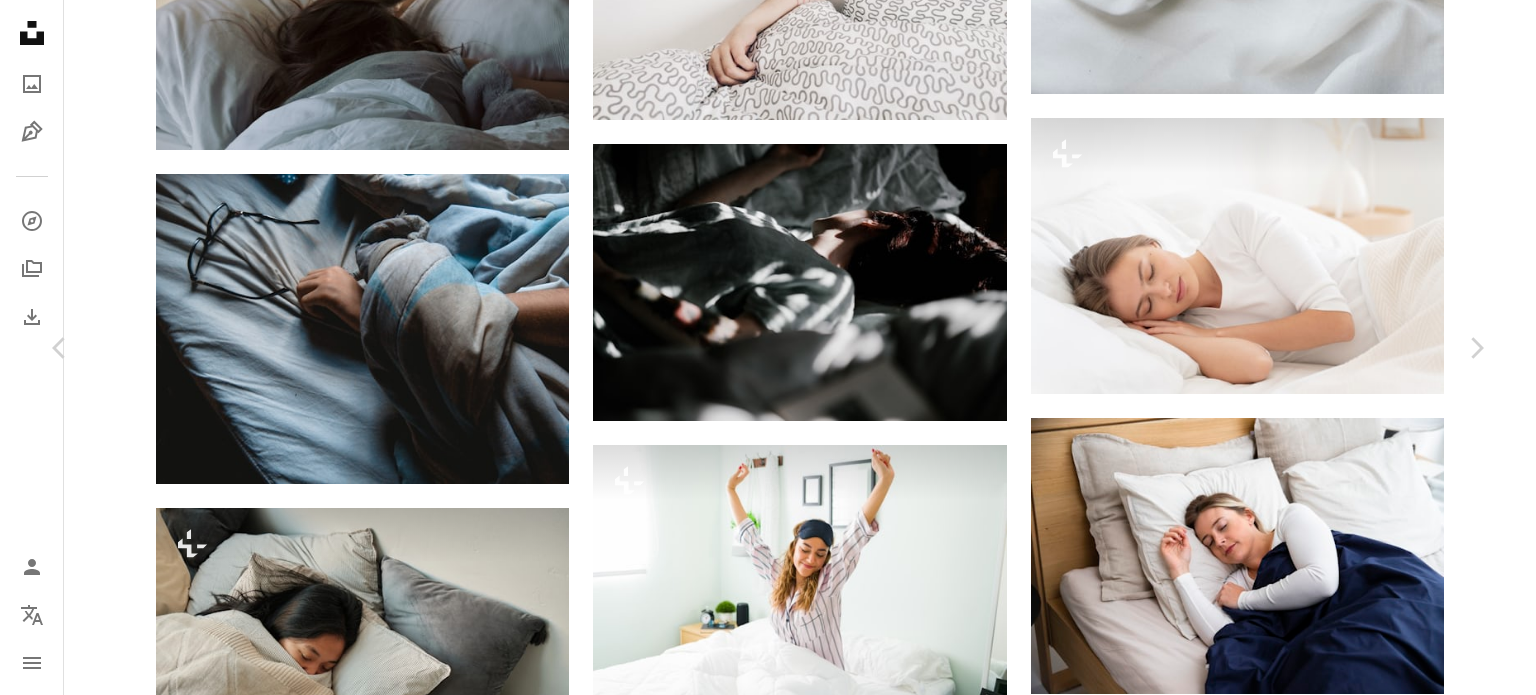 scroll, scrollTop: 5000, scrollLeft: 0, axis: vertical 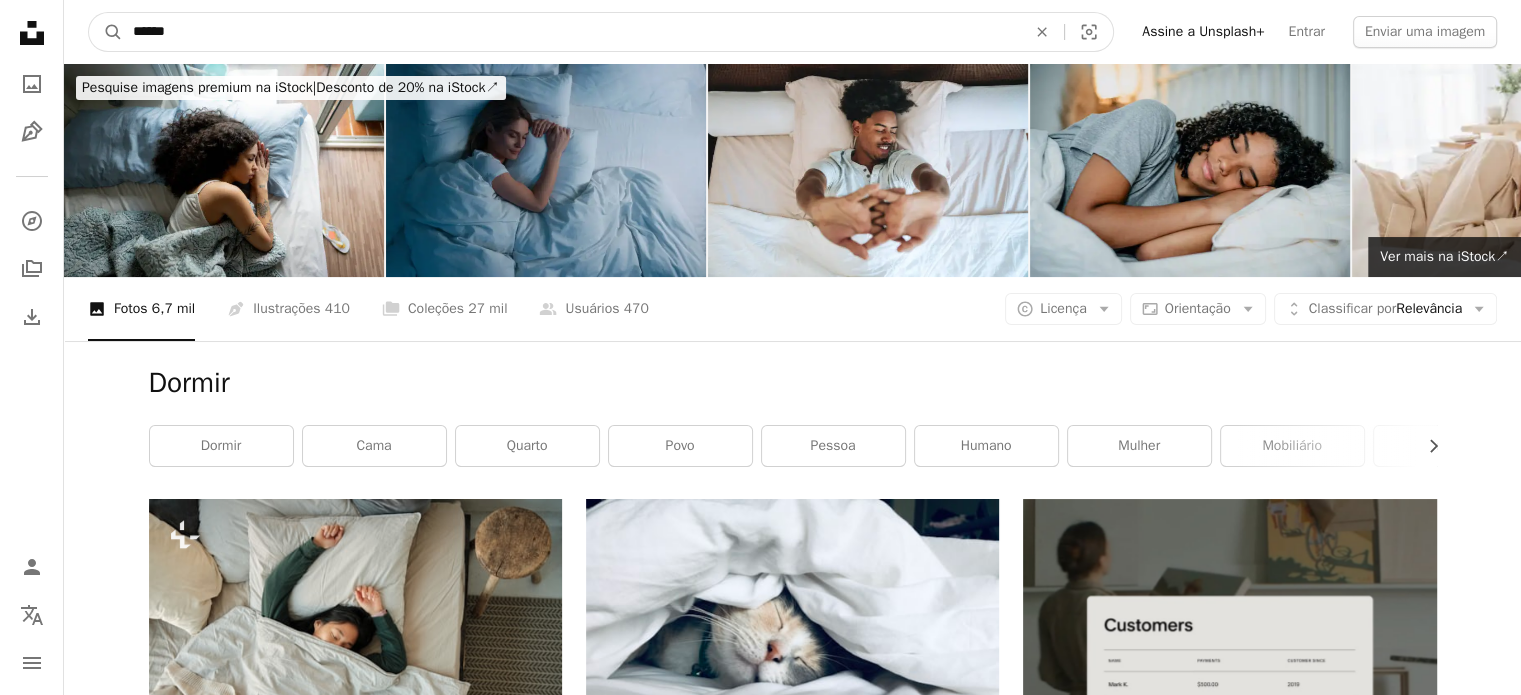 drag, startPoint x: 308, startPoint y: 25, endPoint x: 17, endPoint y: 47, distance: 291.83044 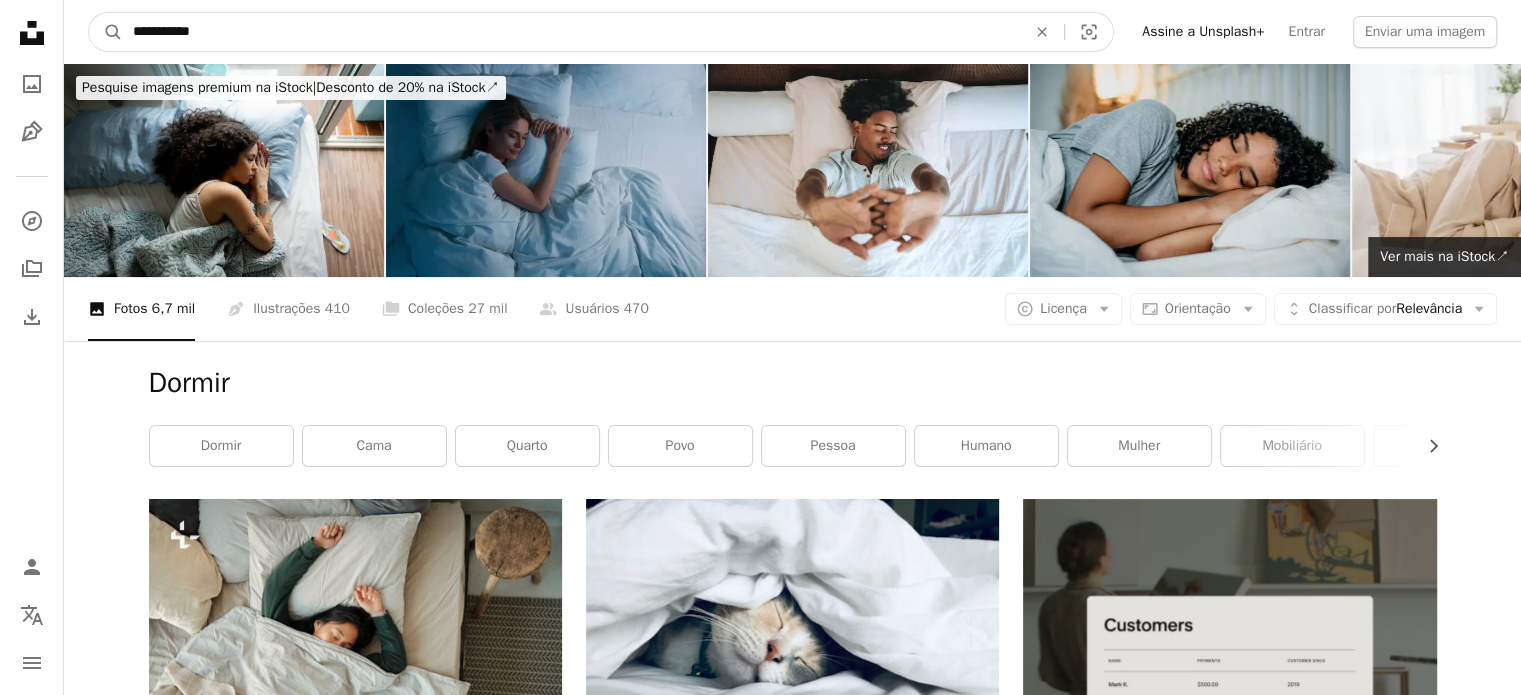 type on "**********" 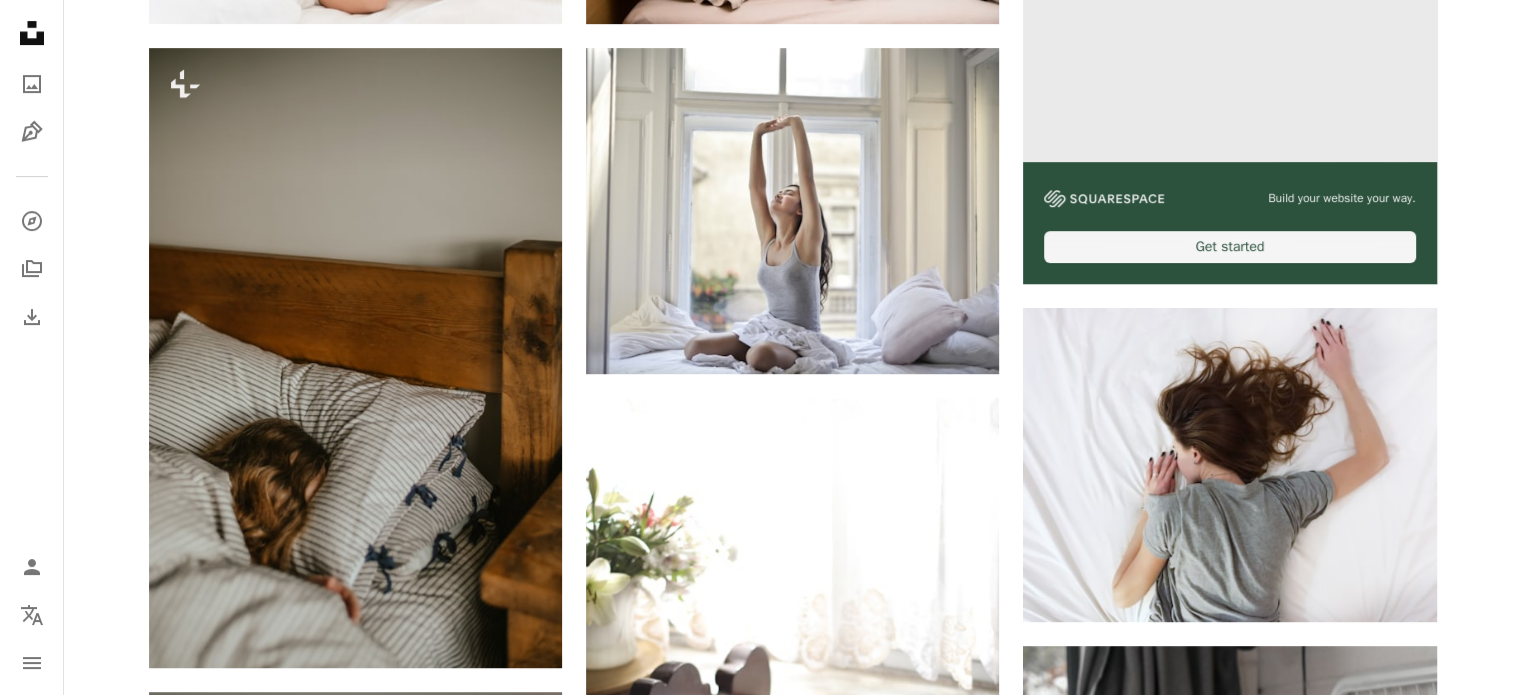 scroll, scrollTop: 800, scrollLeft: 0, axis: vertical 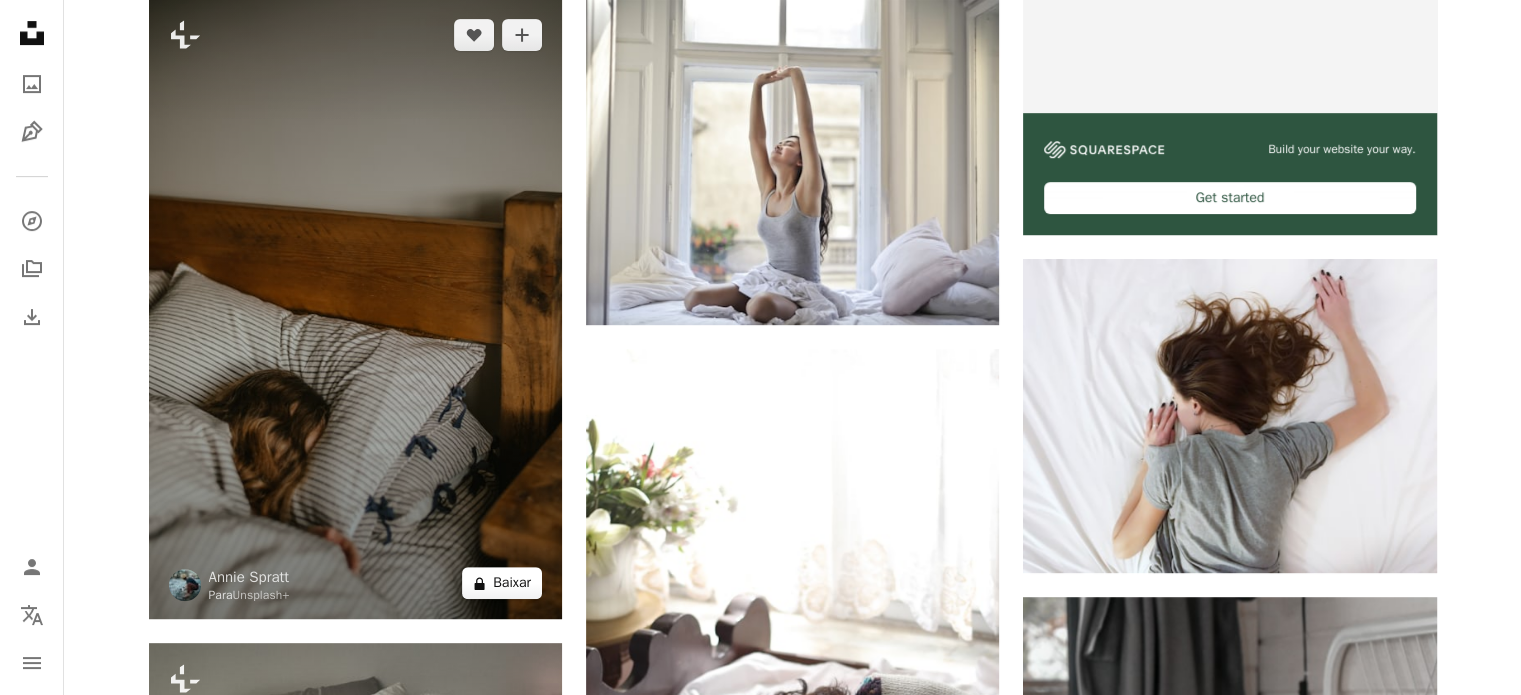 click on "A lock Baixar" at bounding box center [502, 583] 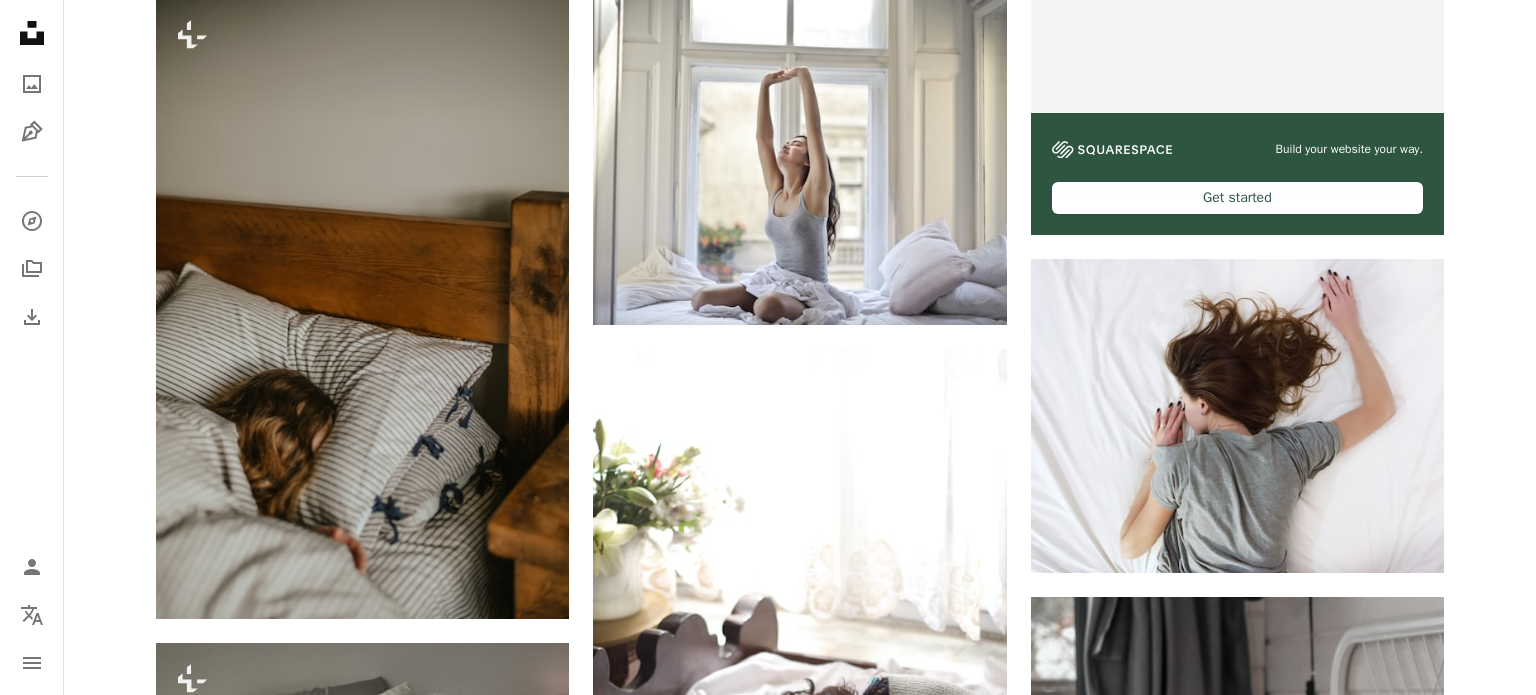click on "An X shape Imagens premium, prontas para usar. Obtenha acesso ilimitado. A plus sign Conteúdo para associados adicionado mensalmente A plus sign Downloads royalty-free ilimitados A plus sign Ilustrações  Lançamento A plus sign Proteções legais aprimoradas anual 66%  de desconto mensal $ 12   $ 4 USD por mês * Assine a  Unsplash+ *Quando pago anualmente, faturamento antecipado de  $ 48 Mais impostos aplicáveis. Renovação automática. Cancele quando quiser." at bounding box center [768, 4151] 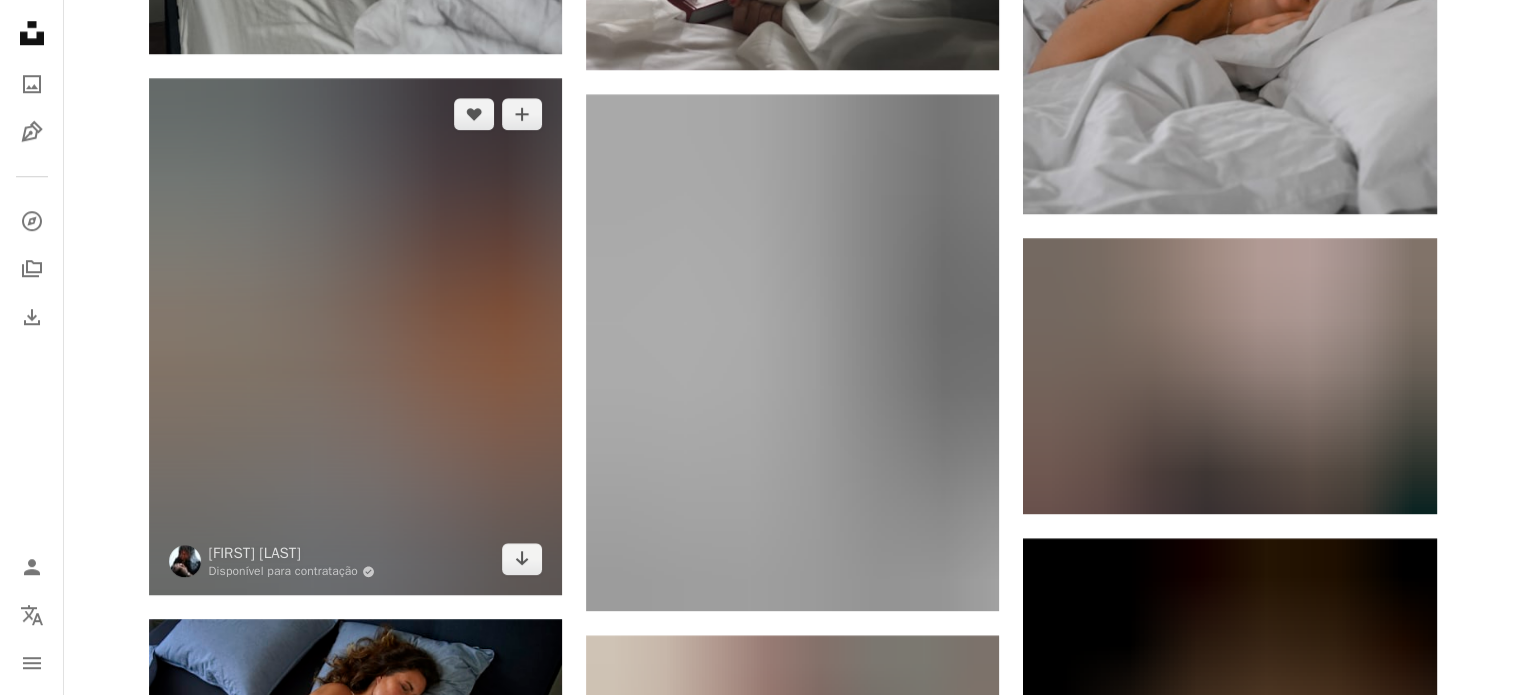 scroll, scrollTop: 1700, scrollLeft: 0, axis: vertical 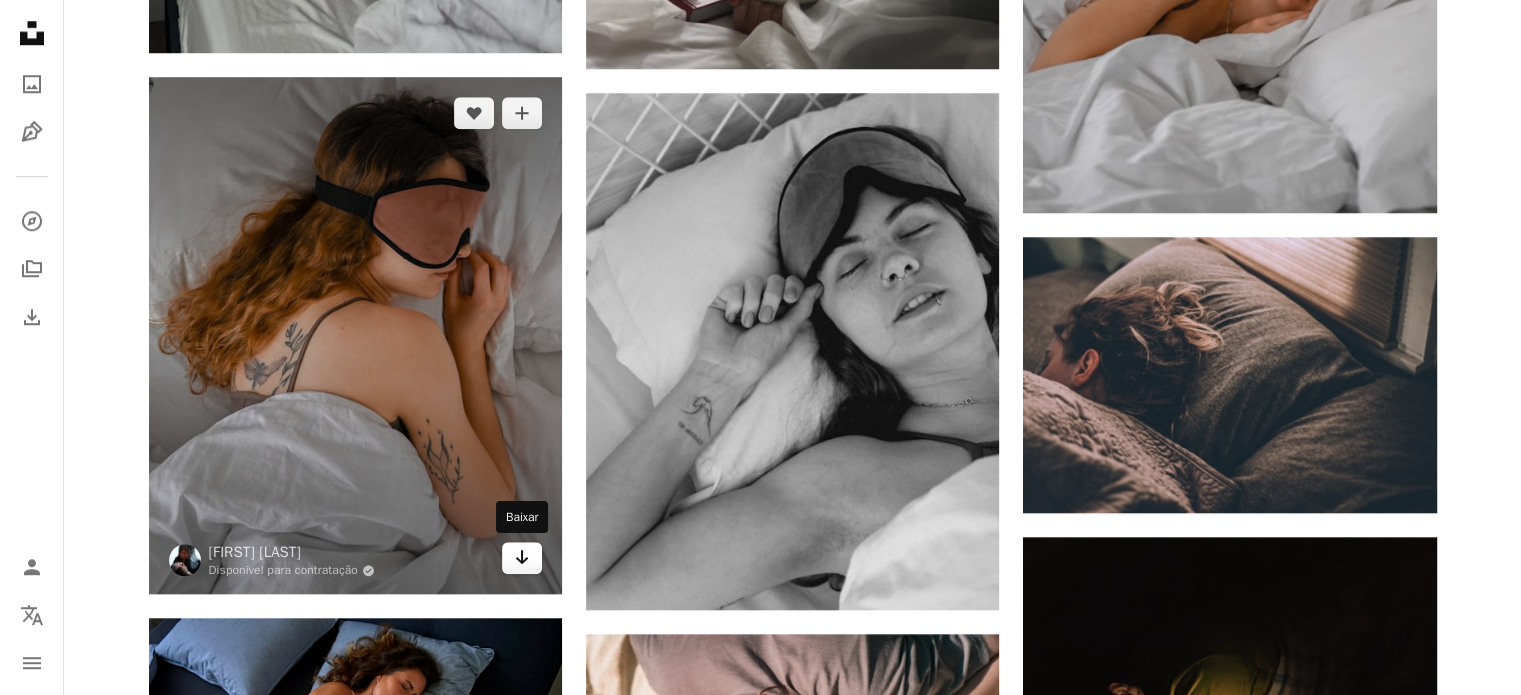 click on "Arrow pointing down" at bounding box center [522, 558] 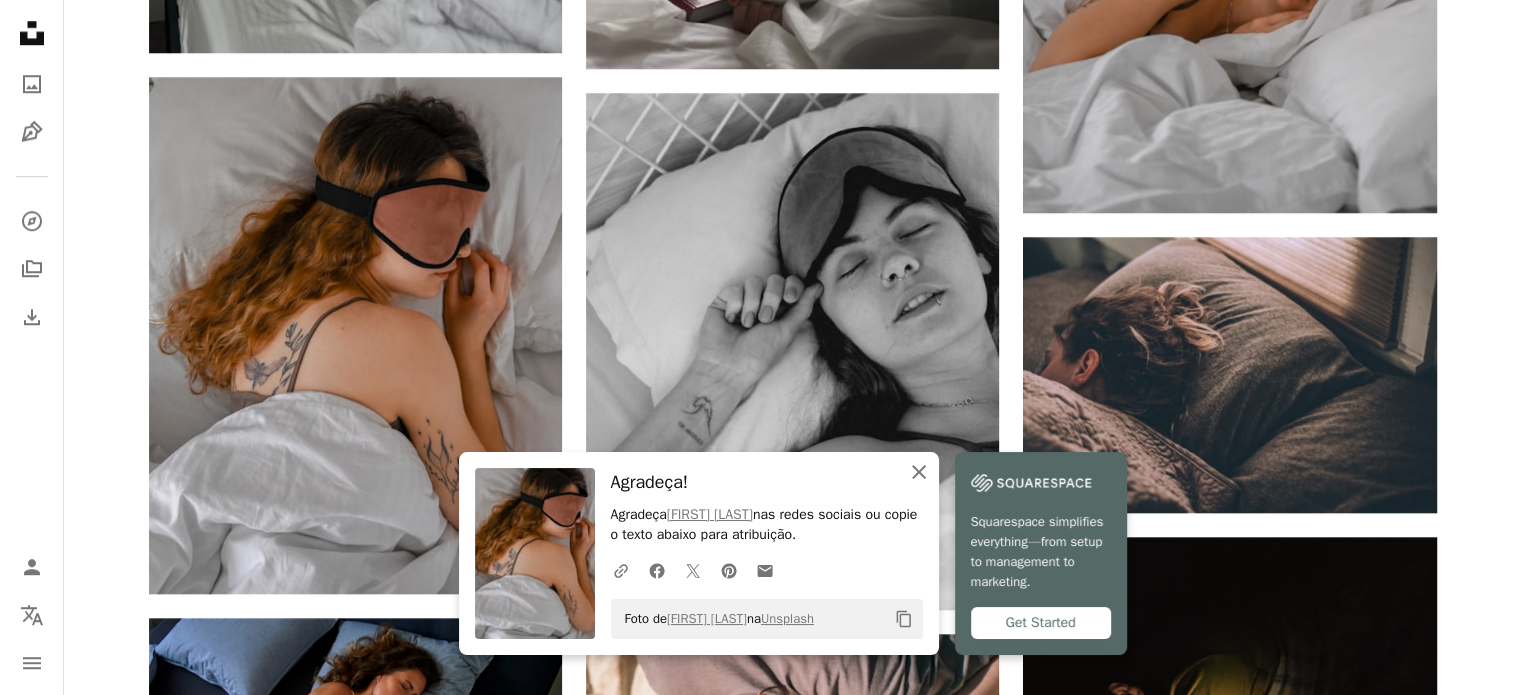 drag, startPoint x: 916, startPoint y: 473, endPoint x: 917, endPoint y: 491, distance: 18.027756 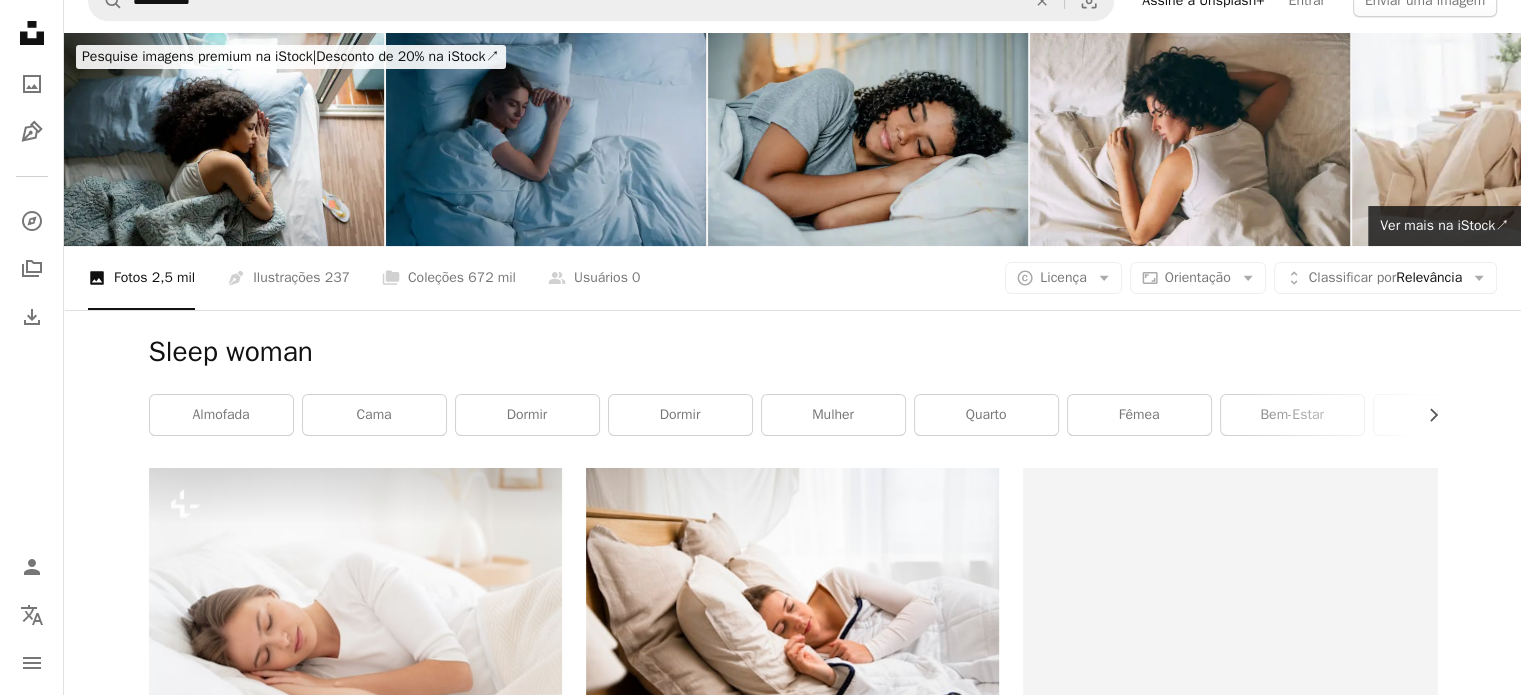 scroll, scrollTop: 0, scrollLeft: 0, axis: both 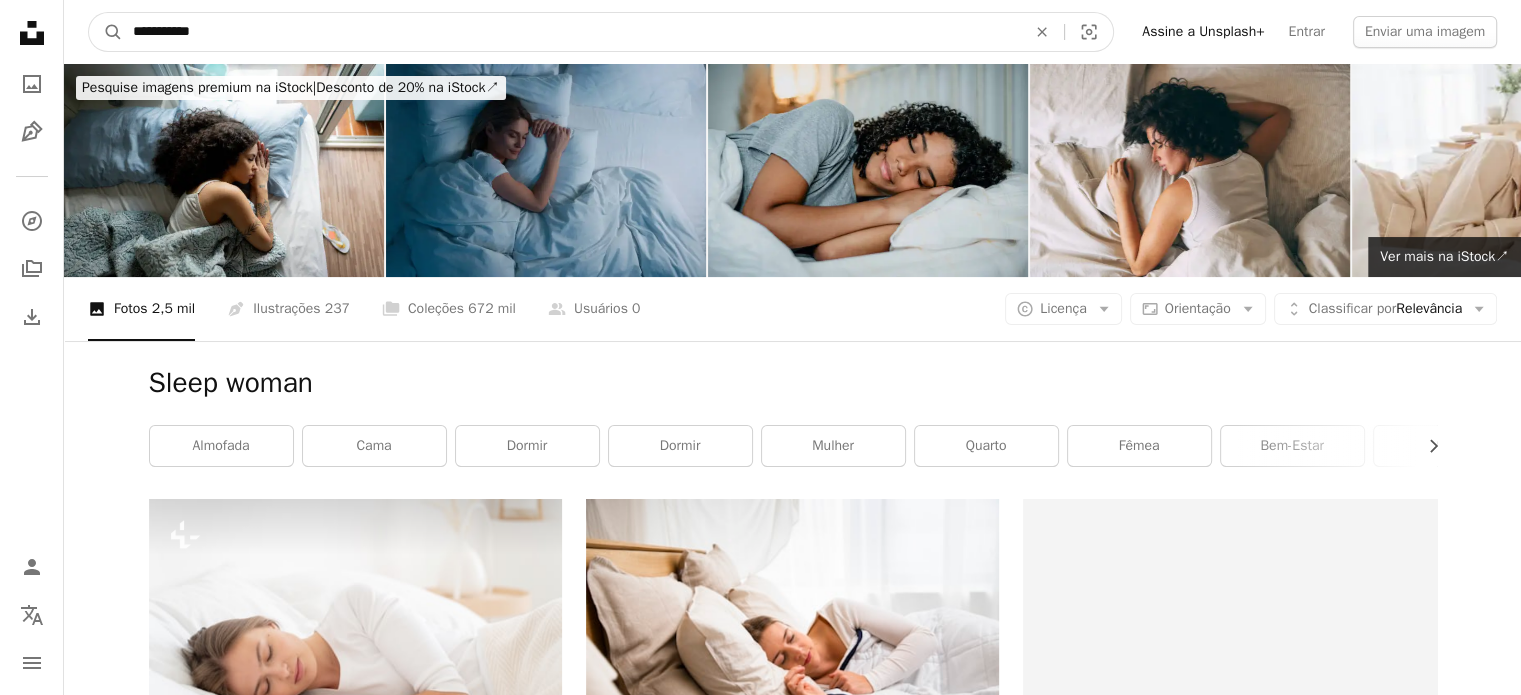 drag, startPoint x: 377, startPoint y: 33, endPoint x: 79, endPoint y: 41, distance: 298.10736 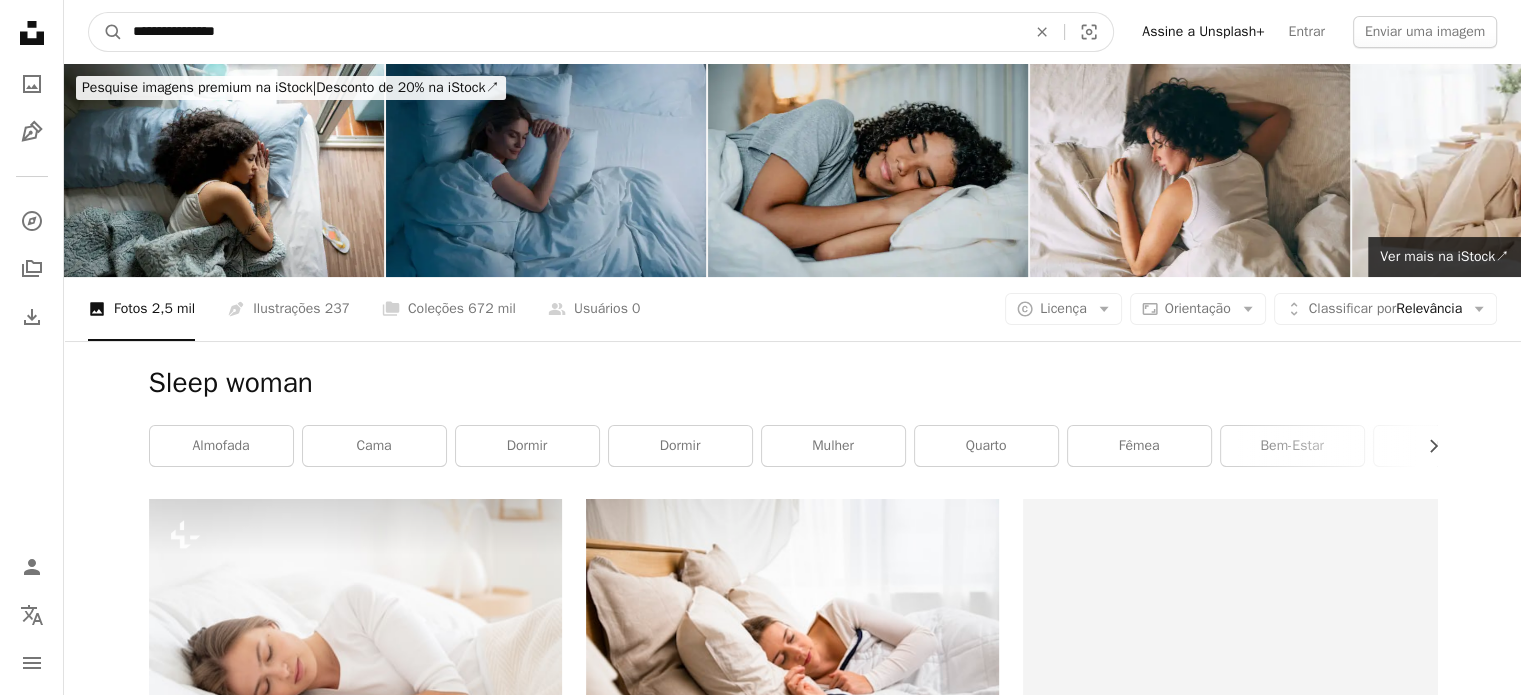 type on "**********" 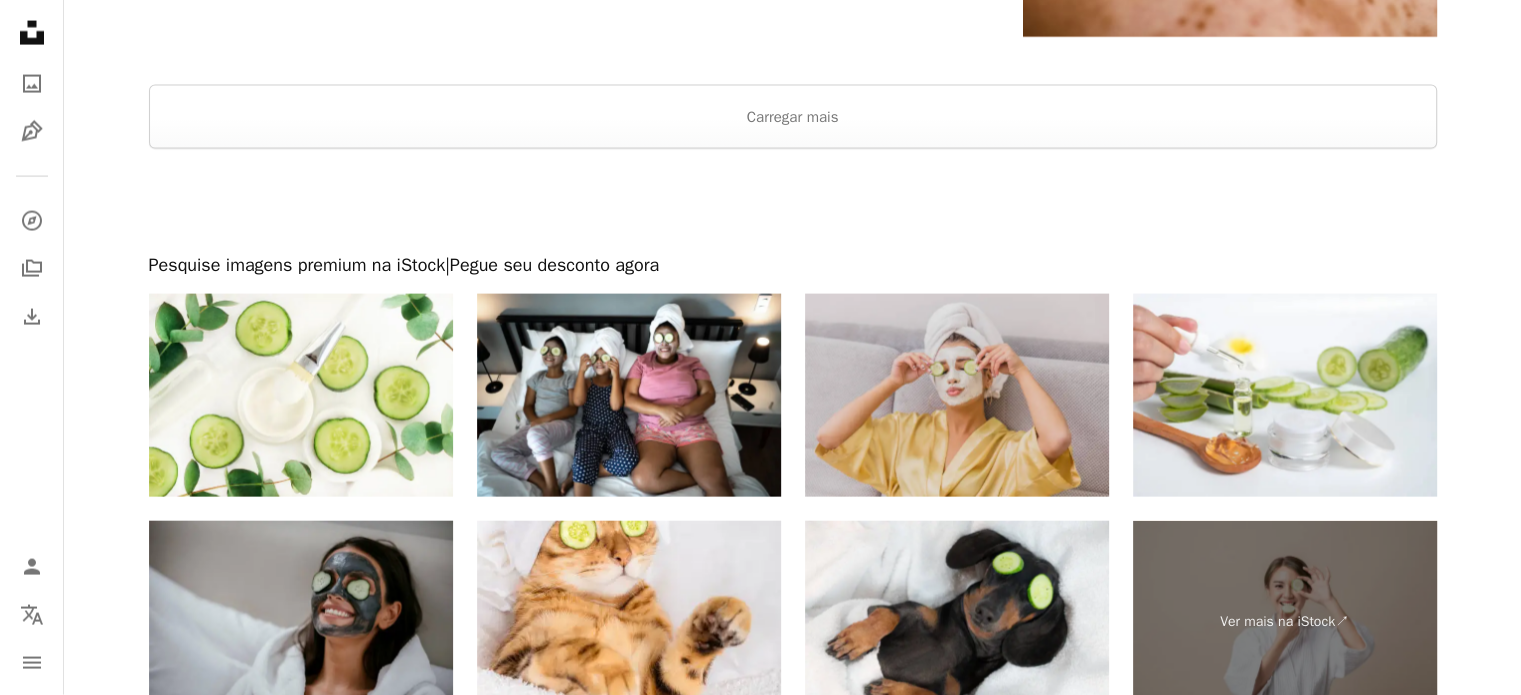 scroll, scrollTop: 4400, scrollLeft: 0, axis: vertical 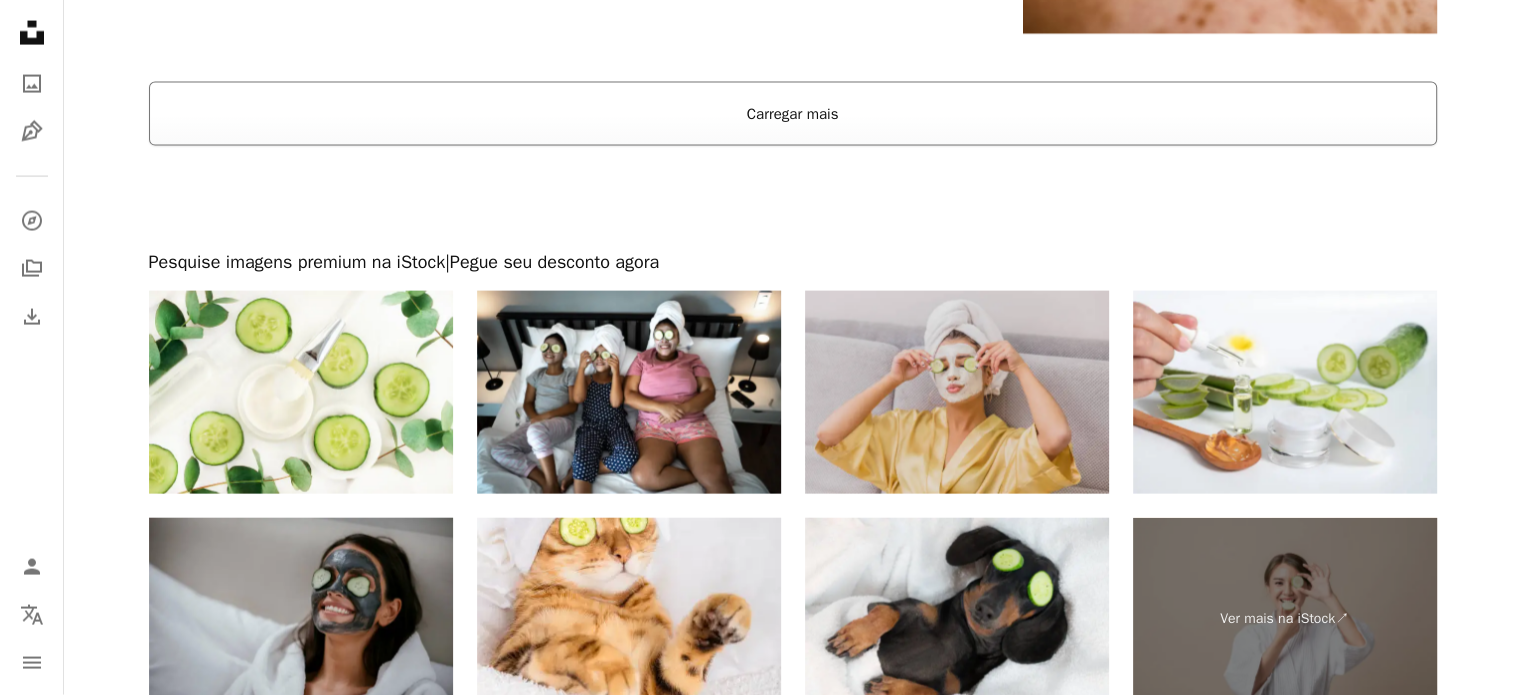 click on "Carregar mais" at bounding box center [793, 114] 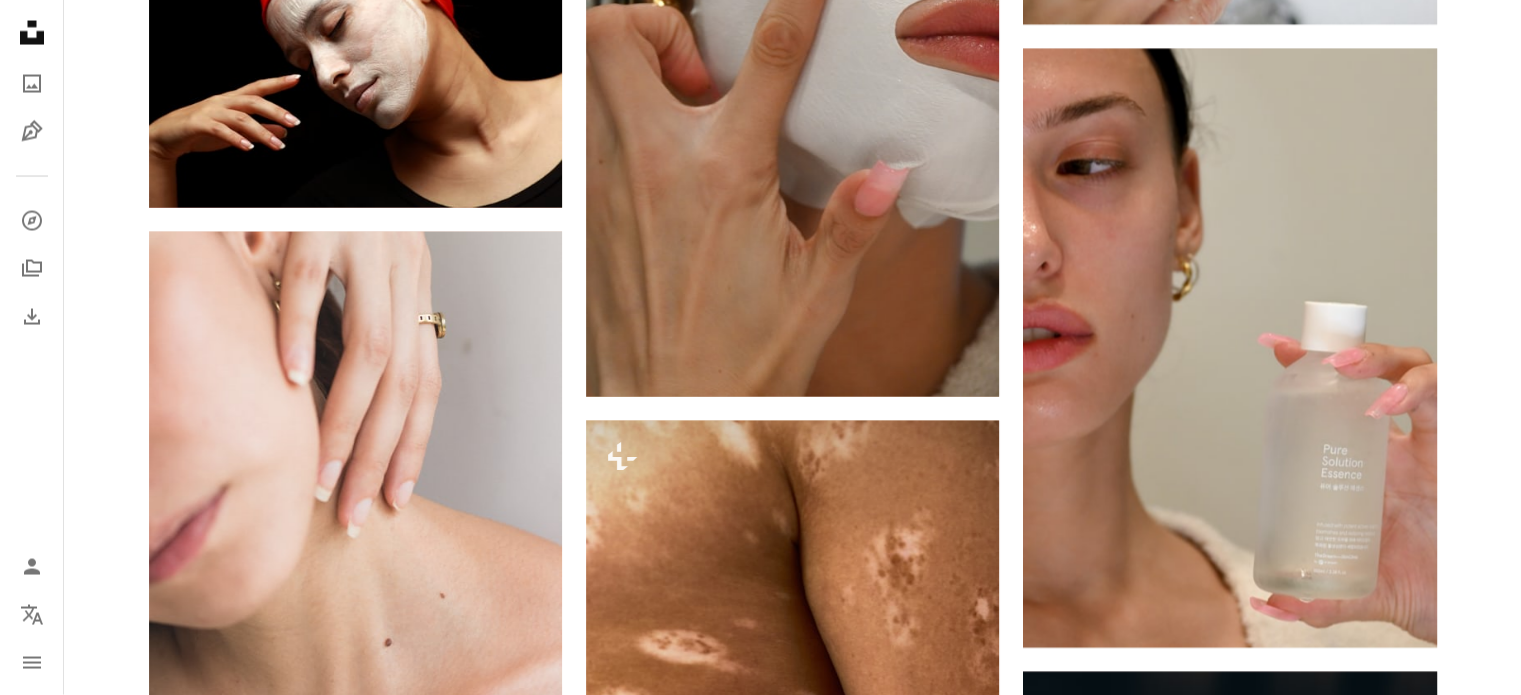 scroll, scrollTop: 11400, scrollLeft: 0, axis: vertical 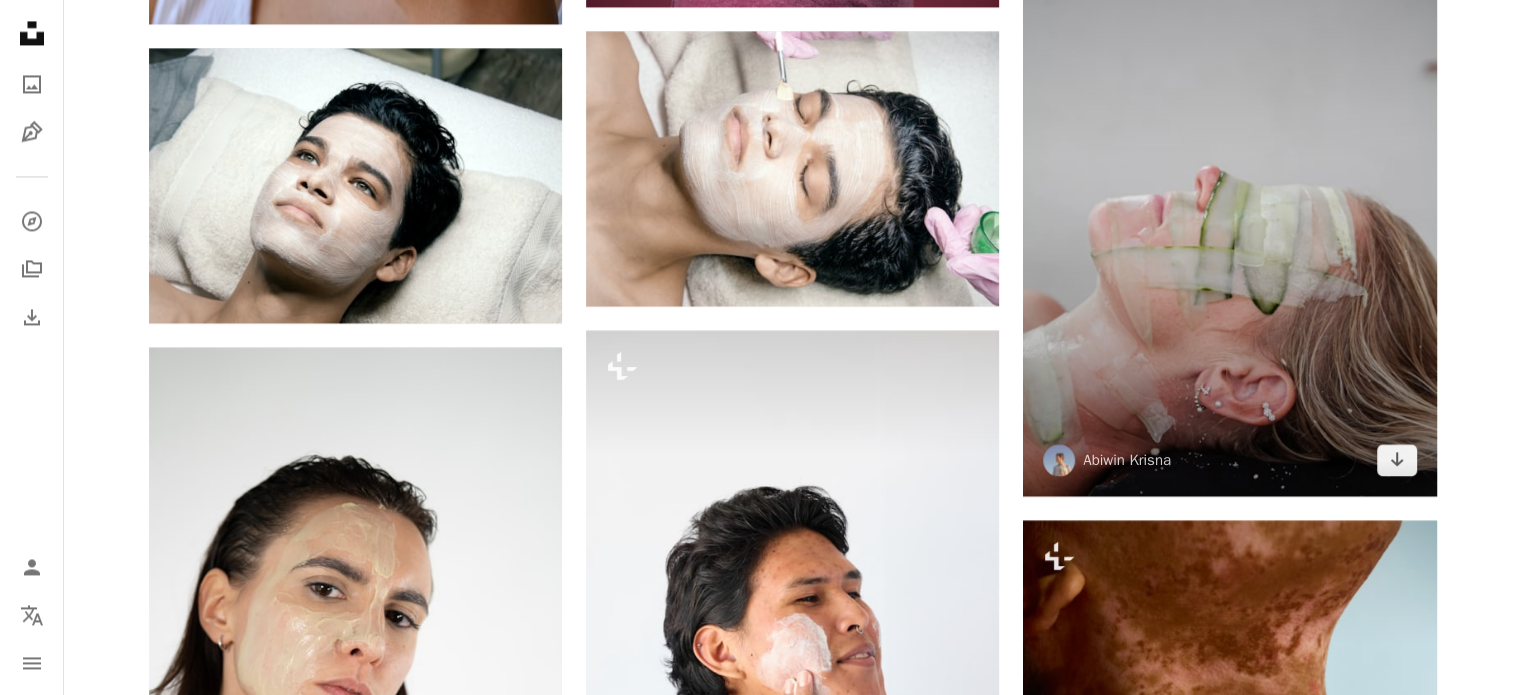 click at bounding box center (1229, 186) 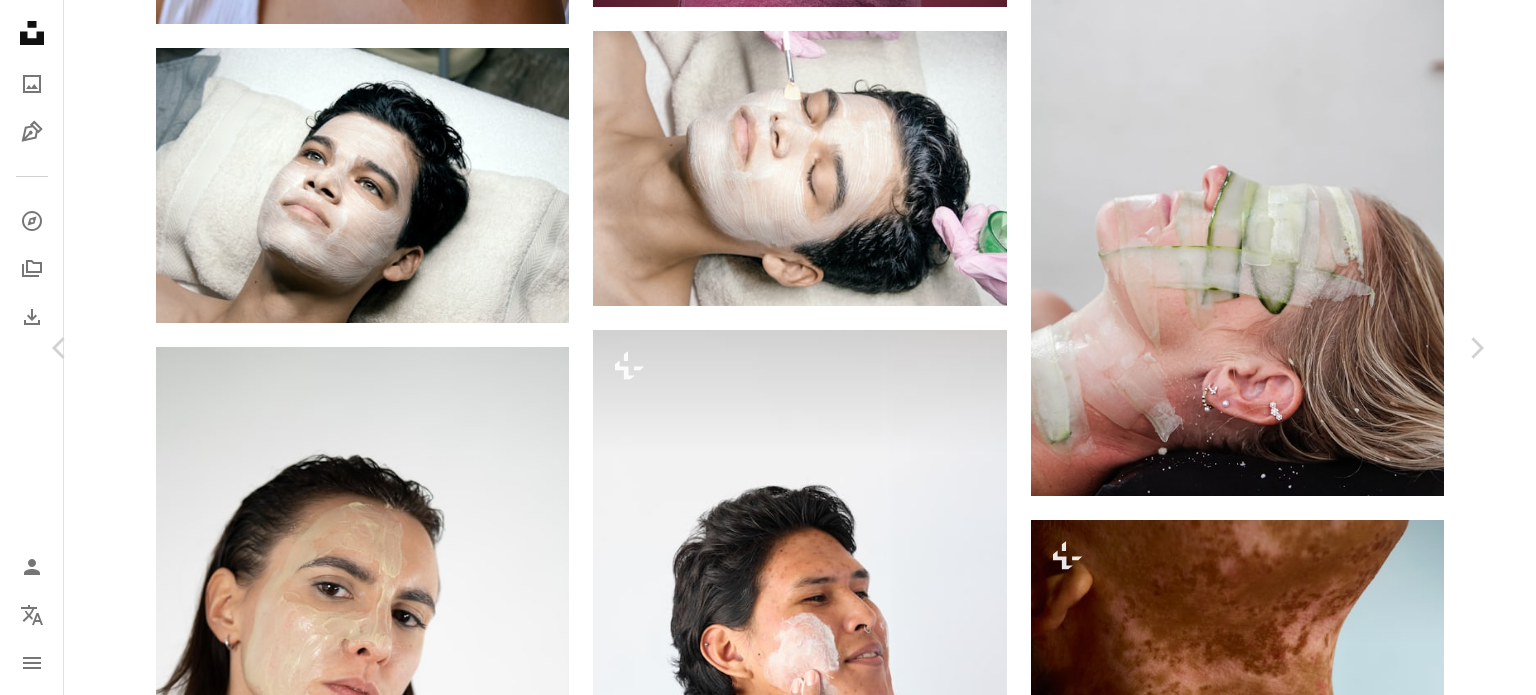 scroll, scrollTop: 12228, scrollLeft: 0, axis: vertical 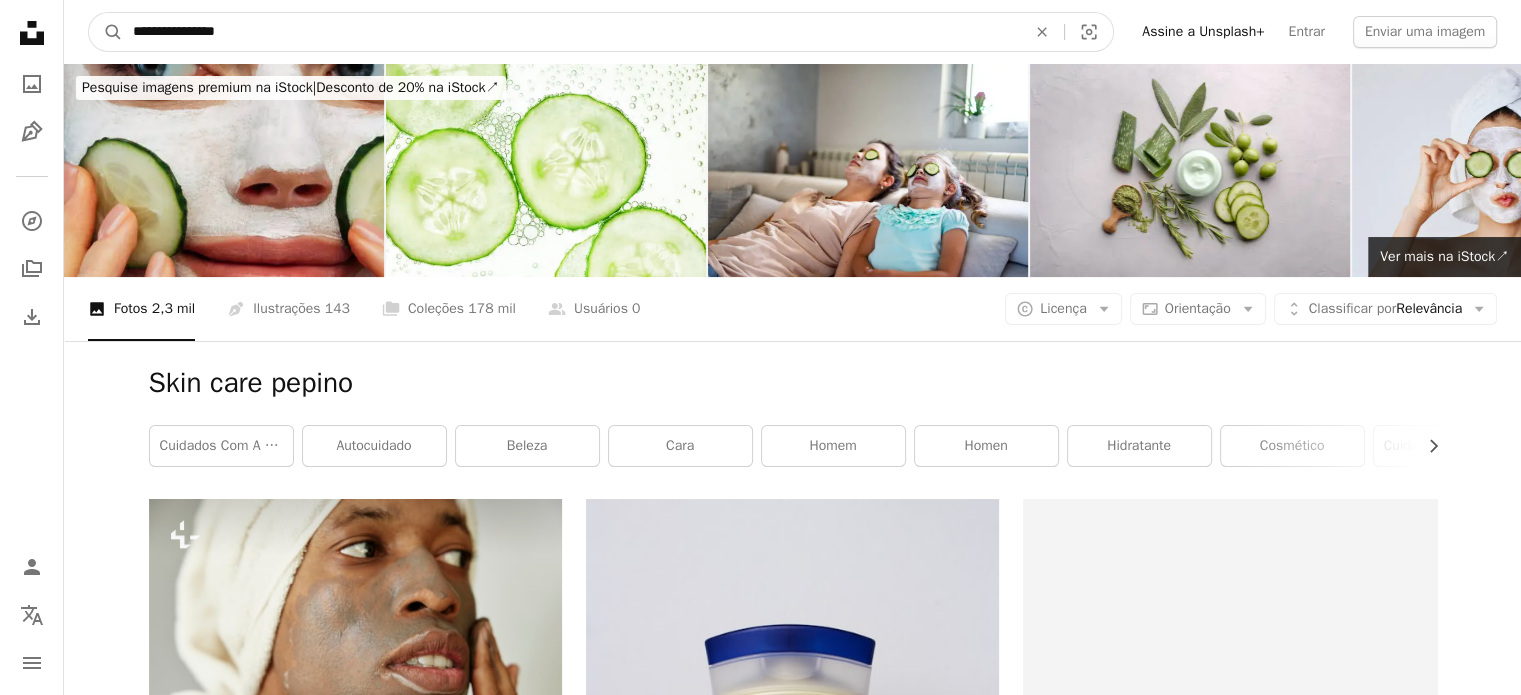 drag, startPoint x: 249, startPoint y: 35, endPoint x: 13, endPoint y: 35, distance: 236 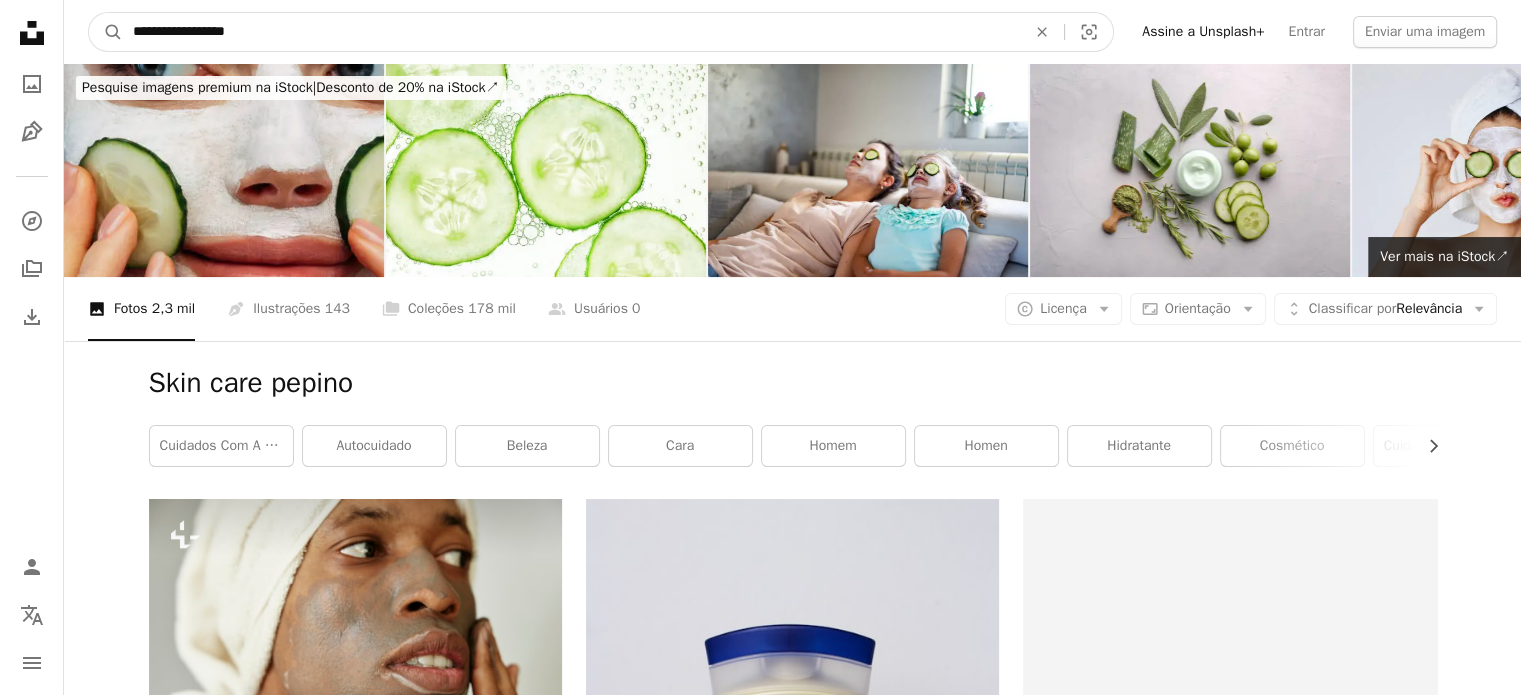 type on "**********" 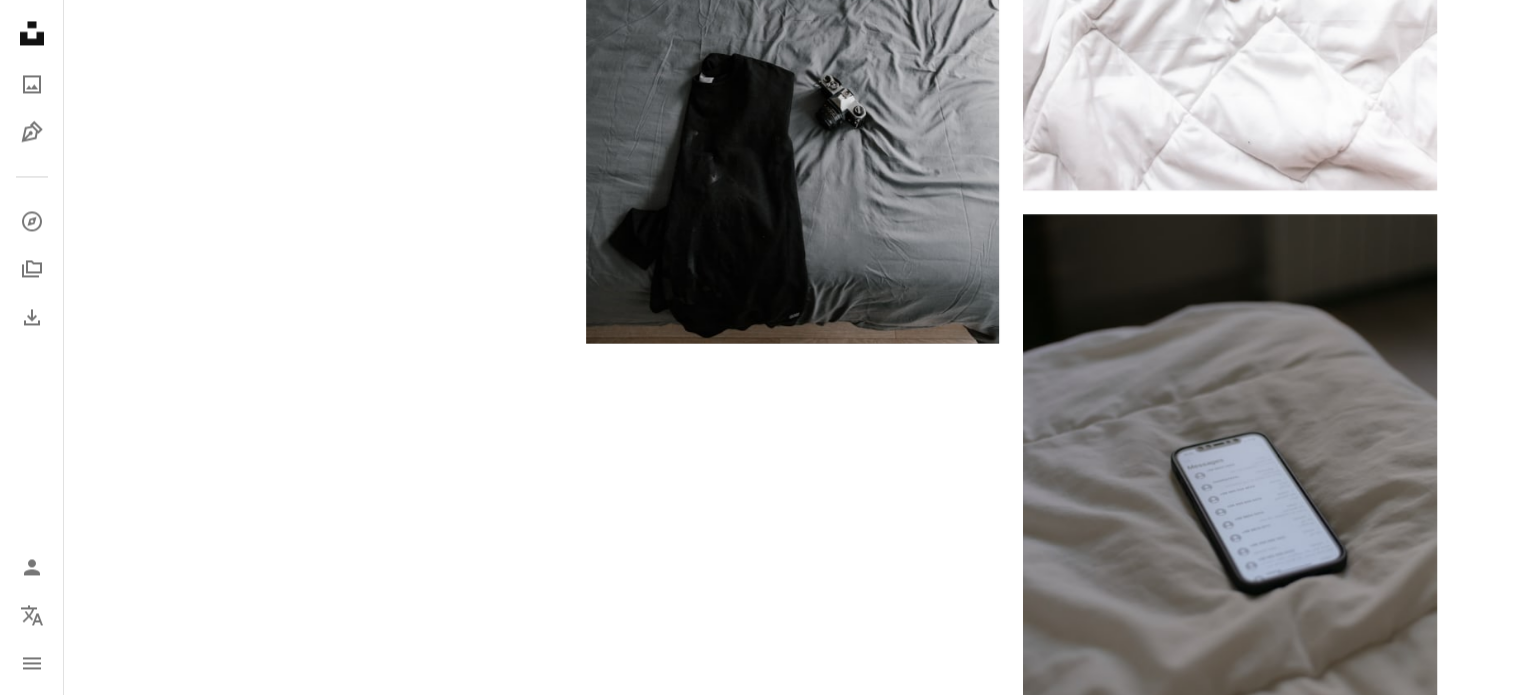 scroll, scrollTop: 3800, scrollLeft: 0, axis: vertical 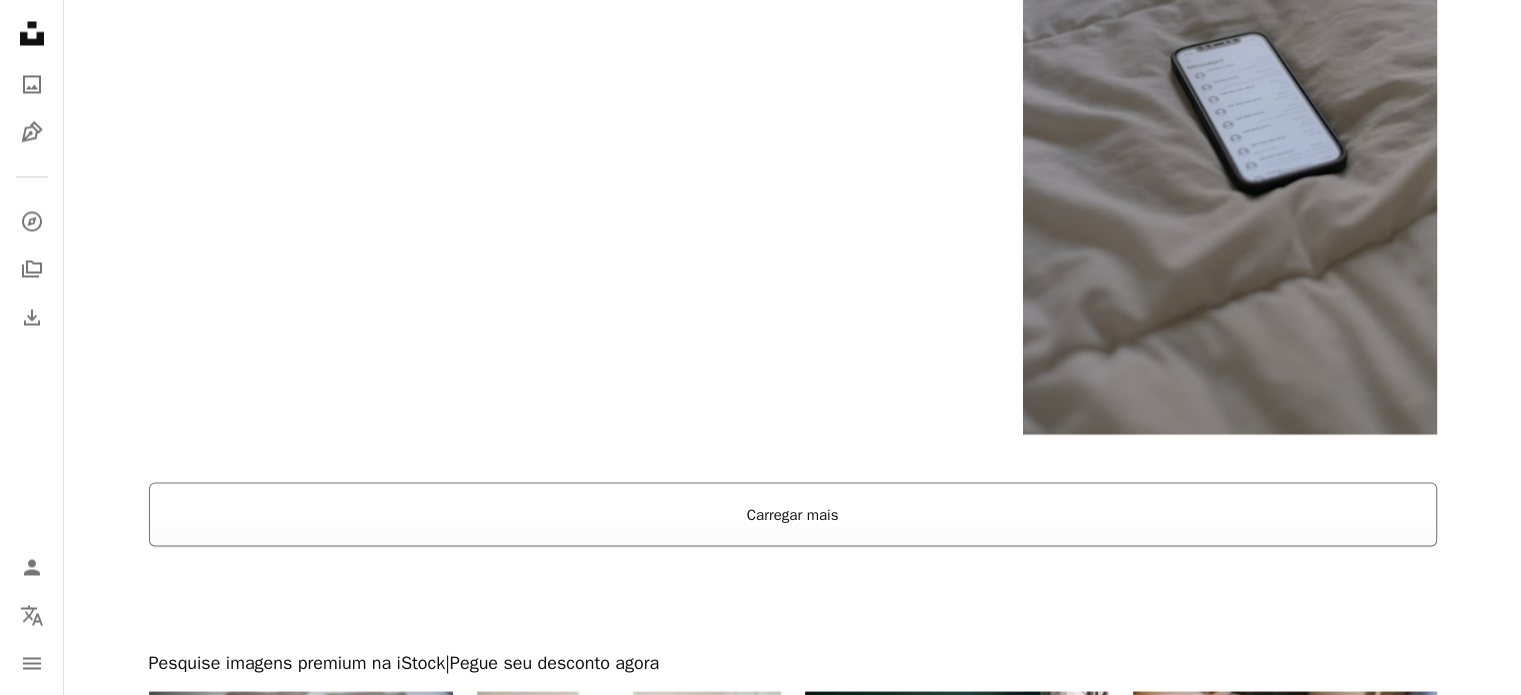 click on "Carregar mais" at bounding box center [793, 514] 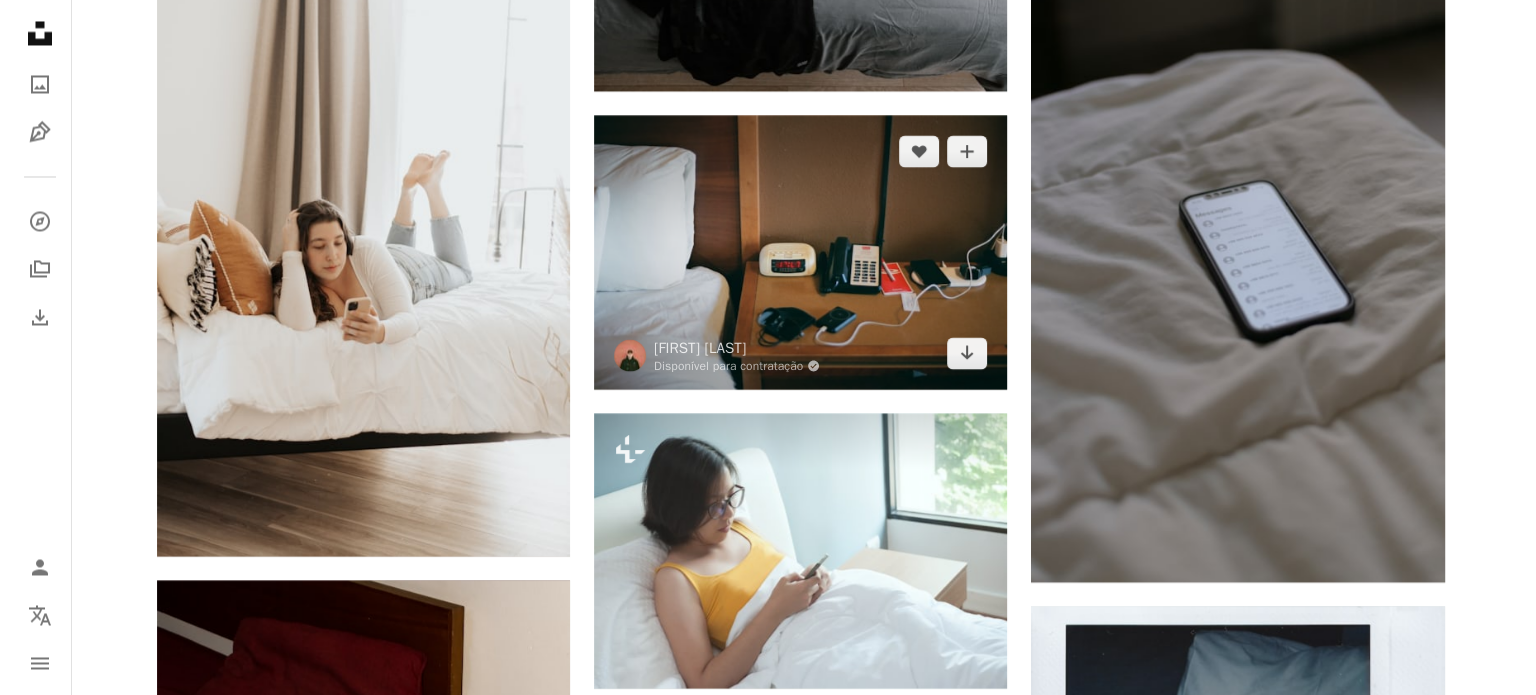 scroll, scrollTop: 3500, scrollLeft: 0, axis: vertical 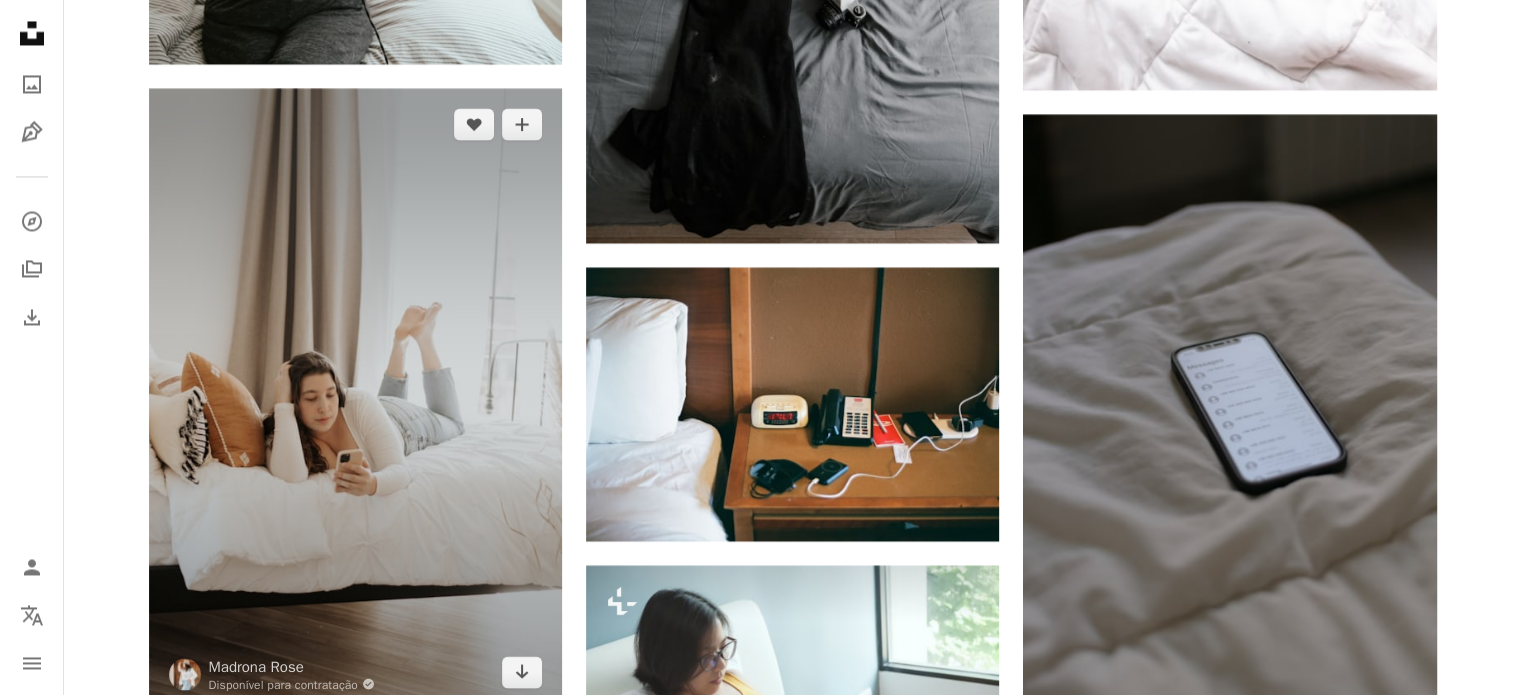 click at bounding box center (355, 398) 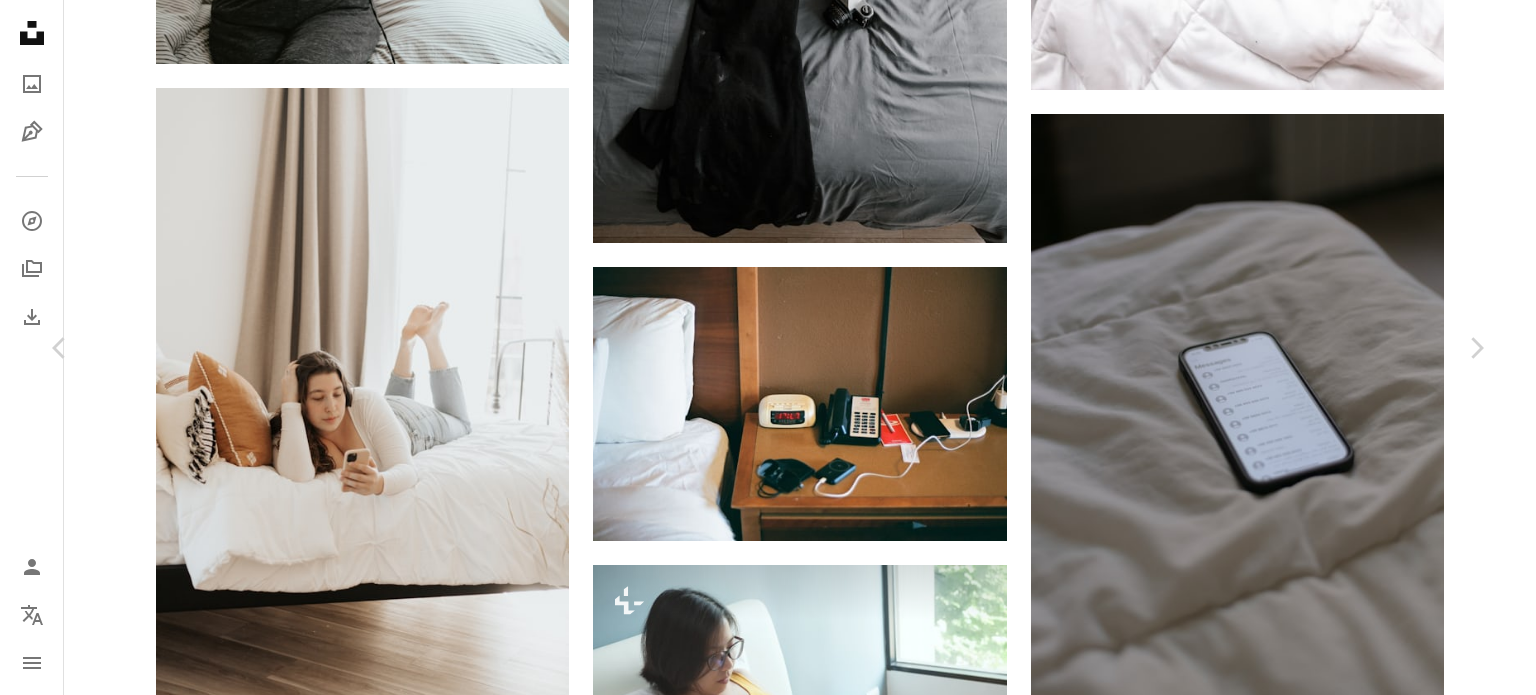 scroll, scrollTop: 6600, scrollLeft: 0, axis: vertical 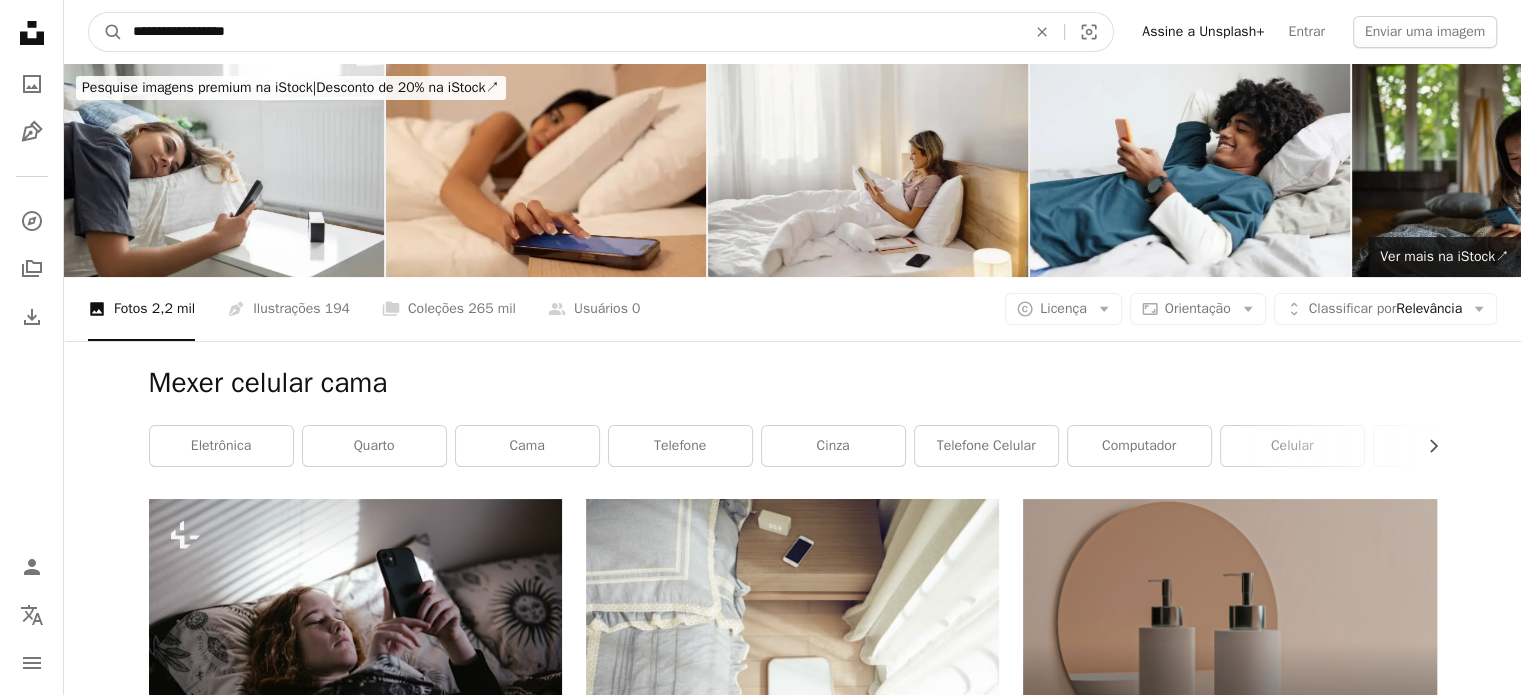 click on "**********" at bounding box center (571, 32) 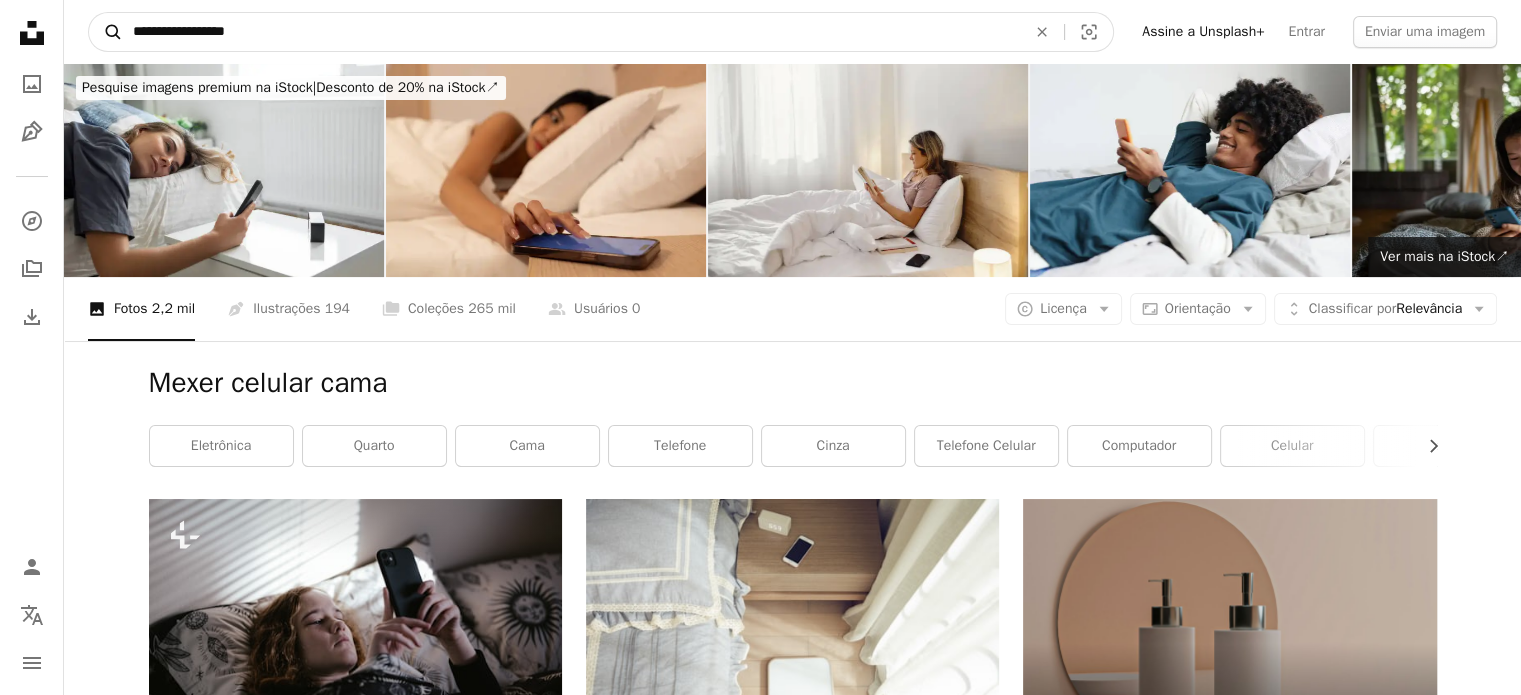 drag, startPoint x: 306, startPoint y: 27, endPoint x: 103, endPoint y: 31, distance: 203.0394 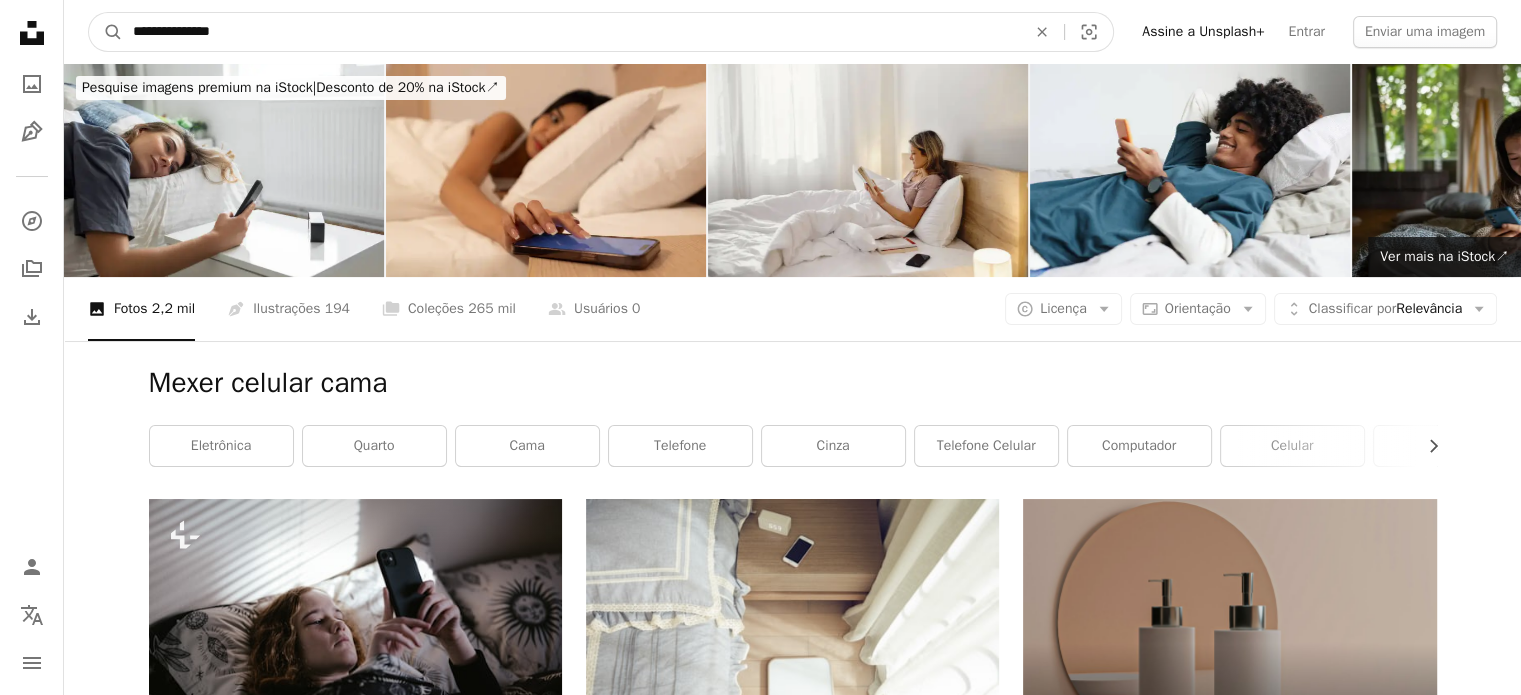 type on "**********" 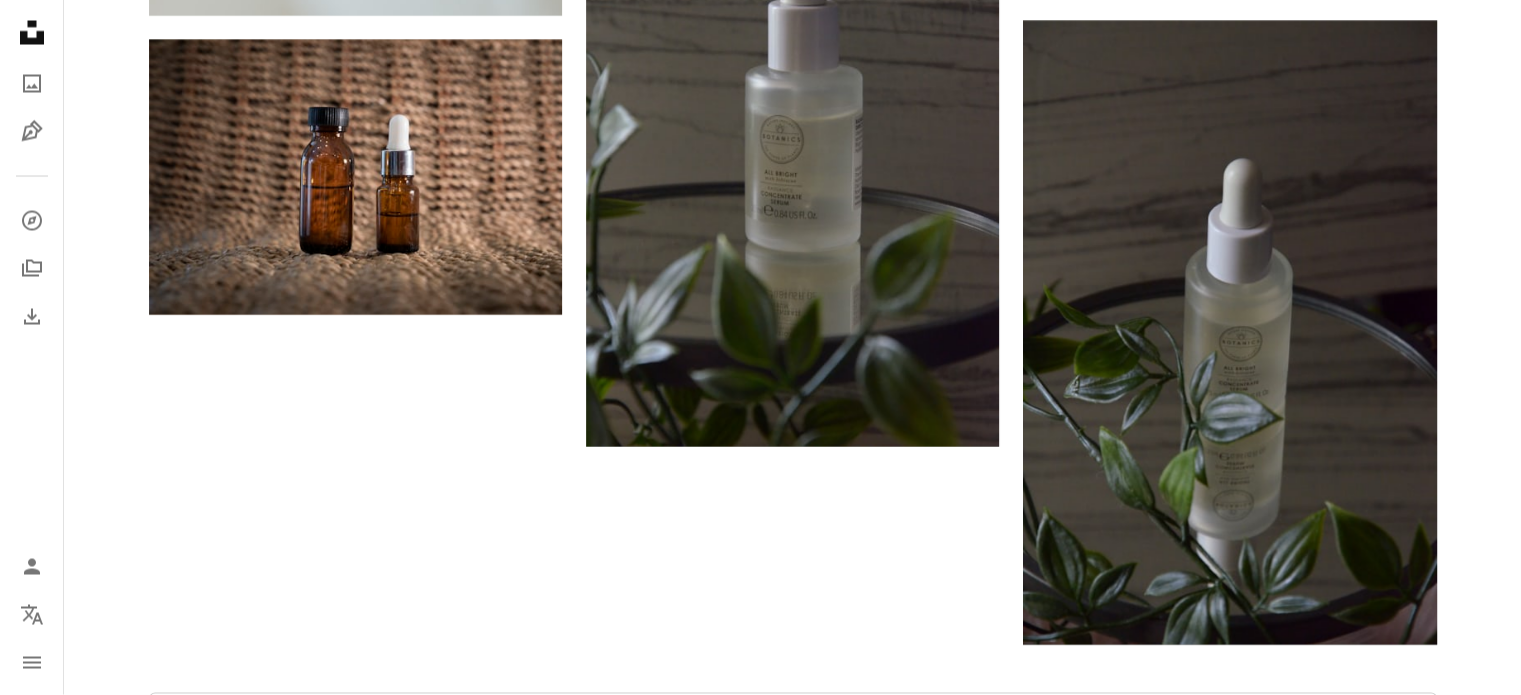 scroll, scrollTop: 4500, scrollLeft: 0, axis: vertical 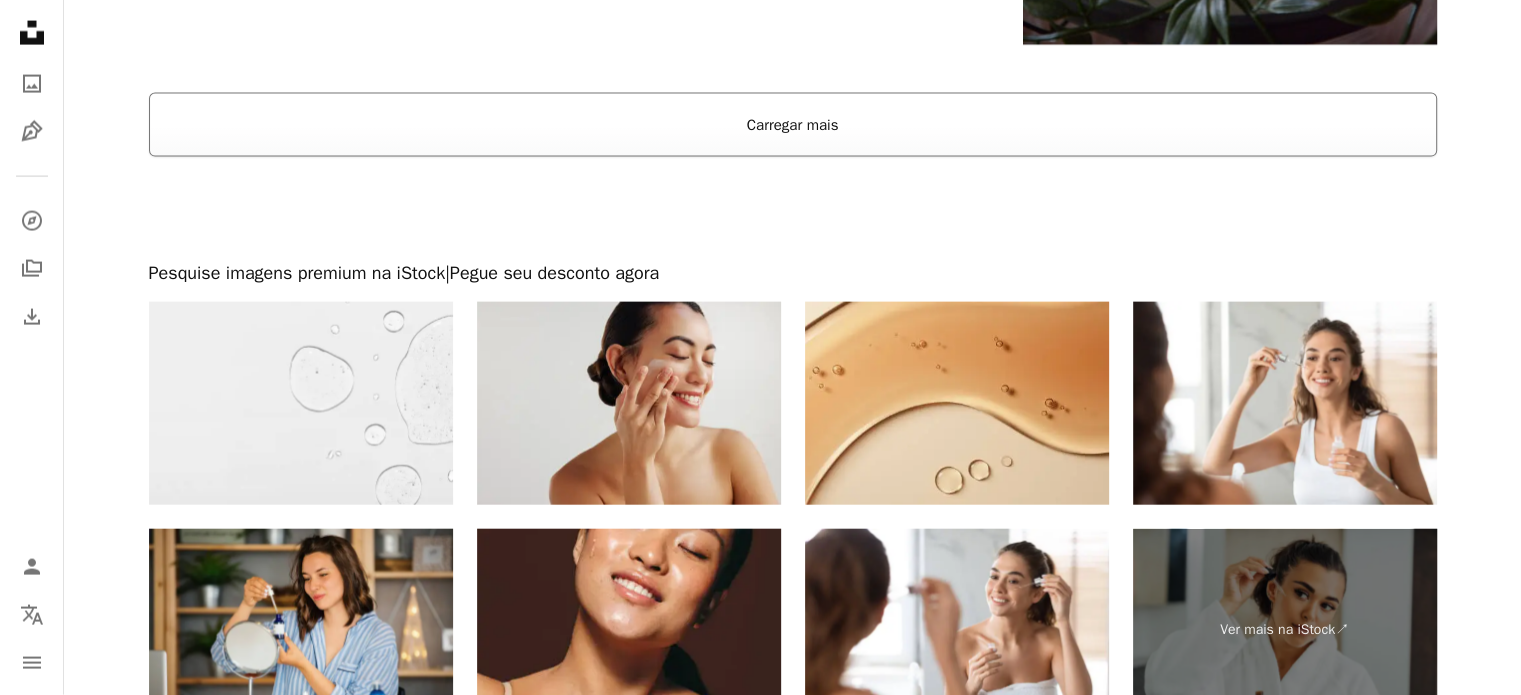click on "Carregar mais" at bounding box center [793, 125] 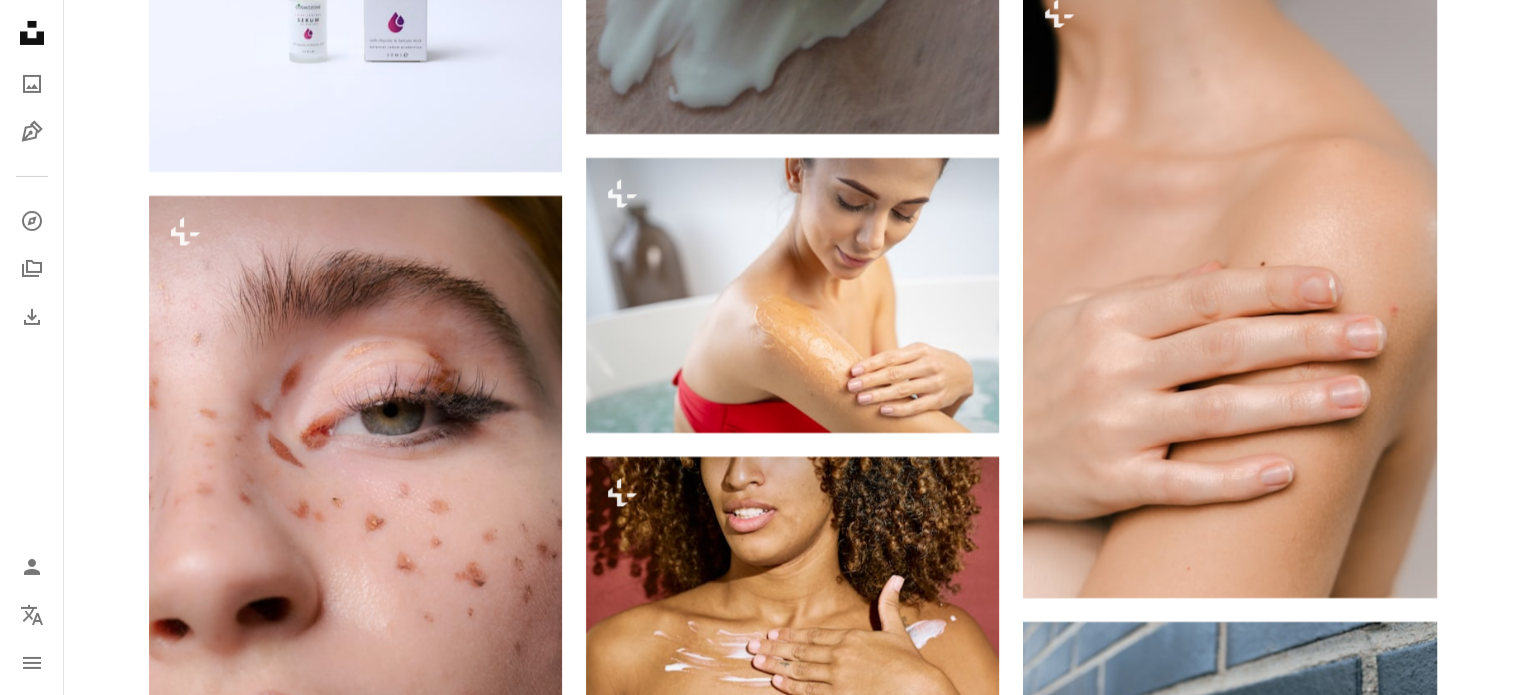 scroll, scrollTop: 30300, scrollLeft: 0, axis: vertical 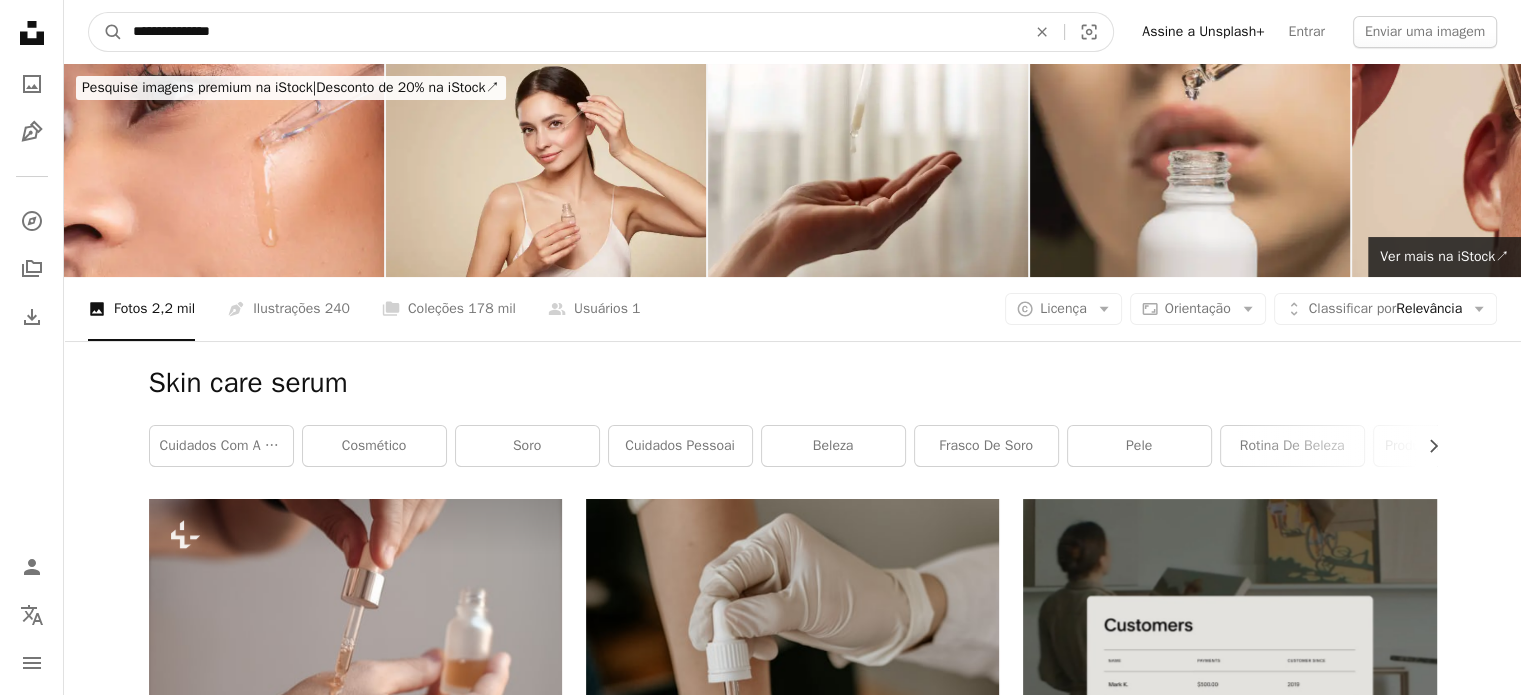 drag, startPoint x: 230, startPoint y: 35, endPoint x: 56, endPoint y: 35, distance: 174 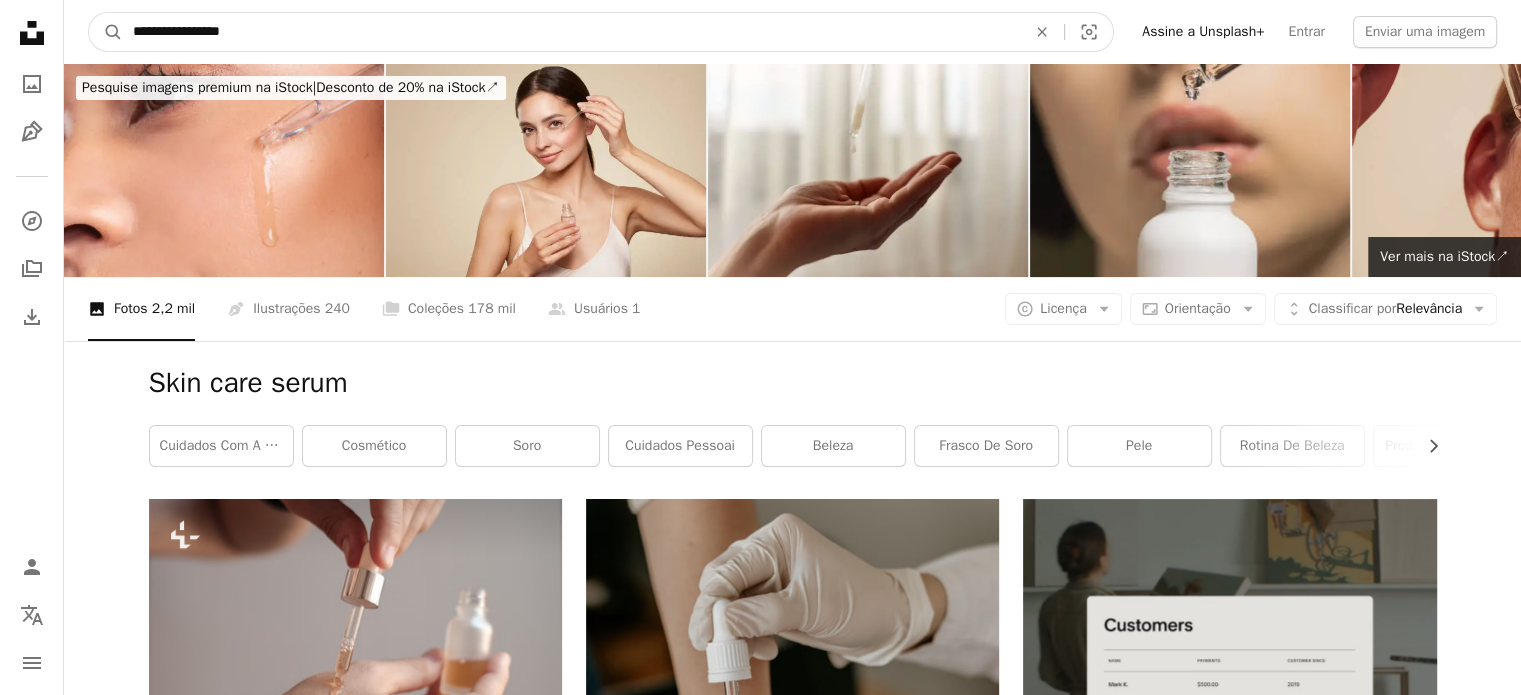 type on "**********" 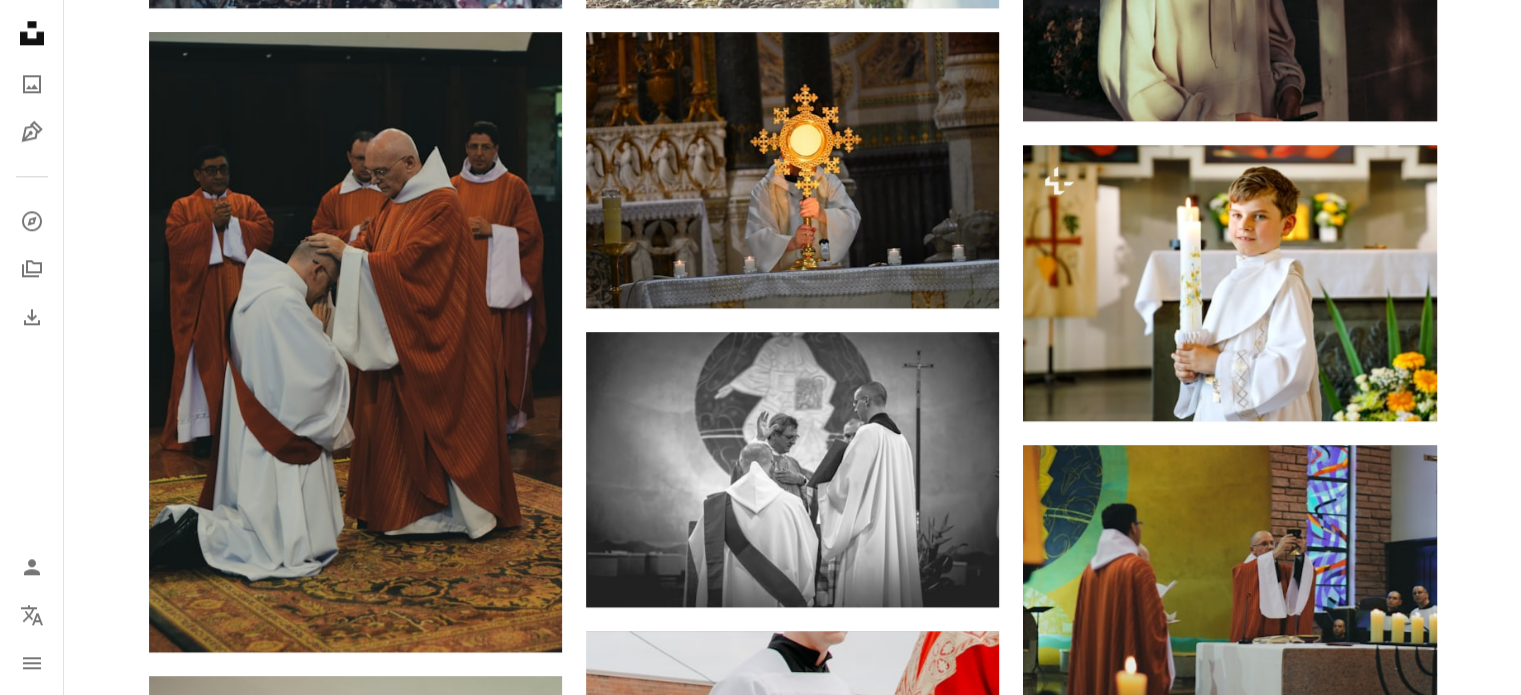 scroll, scrollTop: 2600, scrollLeft: 0, axis: vertical 